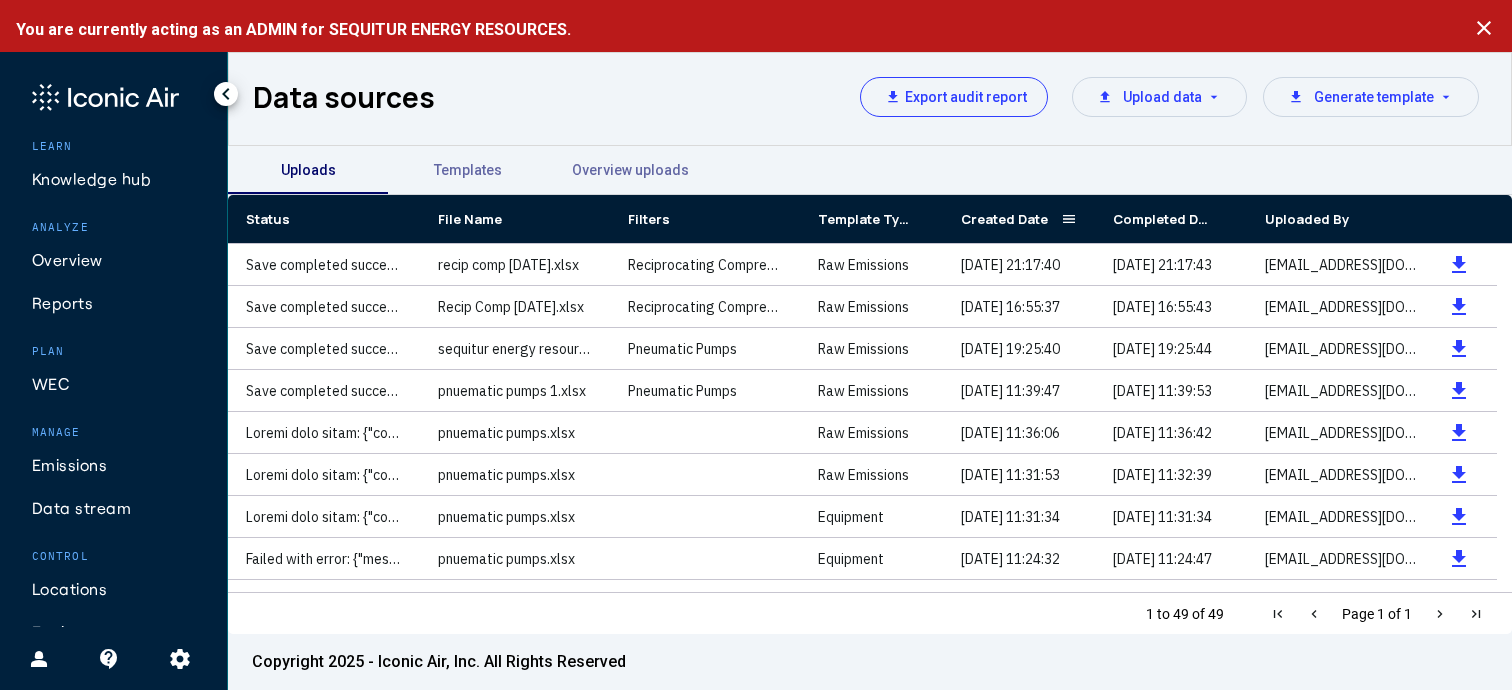 scroll, scrollTop: 0, scrollLeft: 0, axis: both 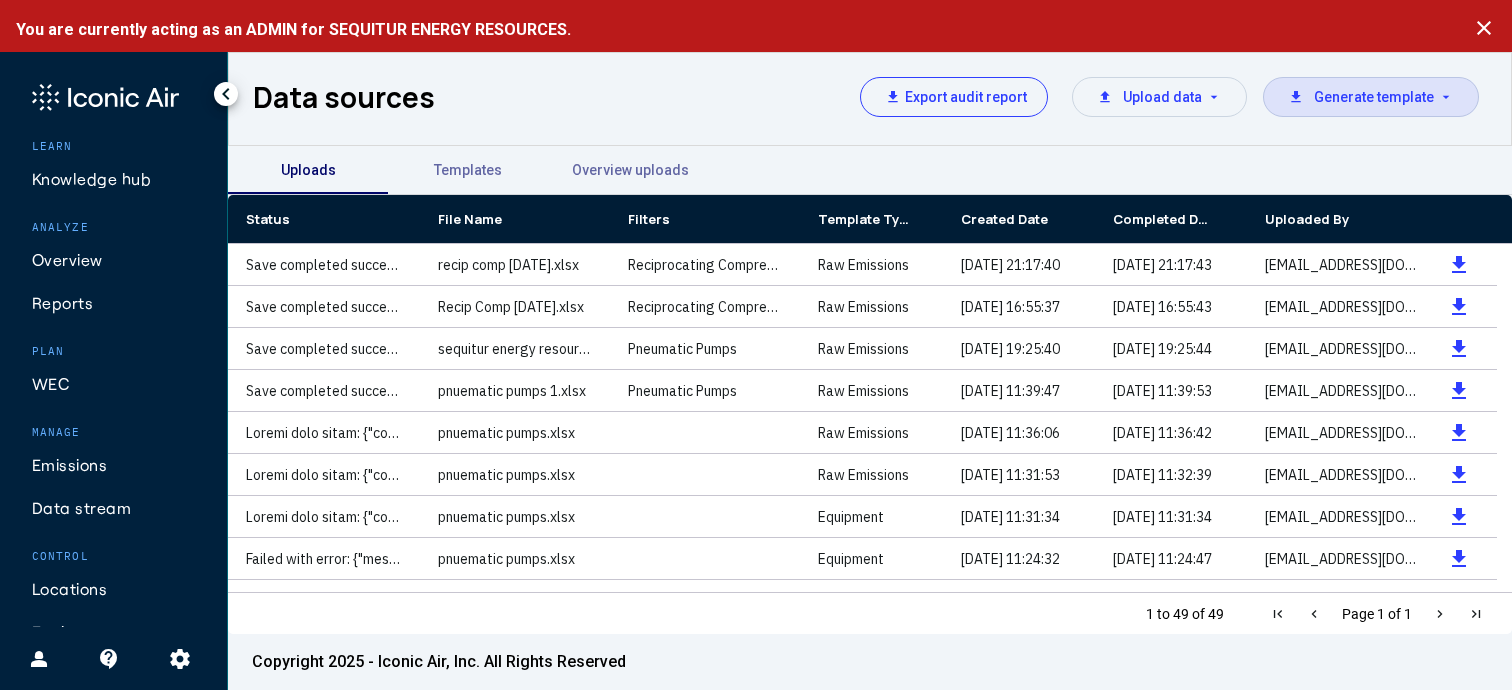 click on "download  Generate template  arrow_drop_down" 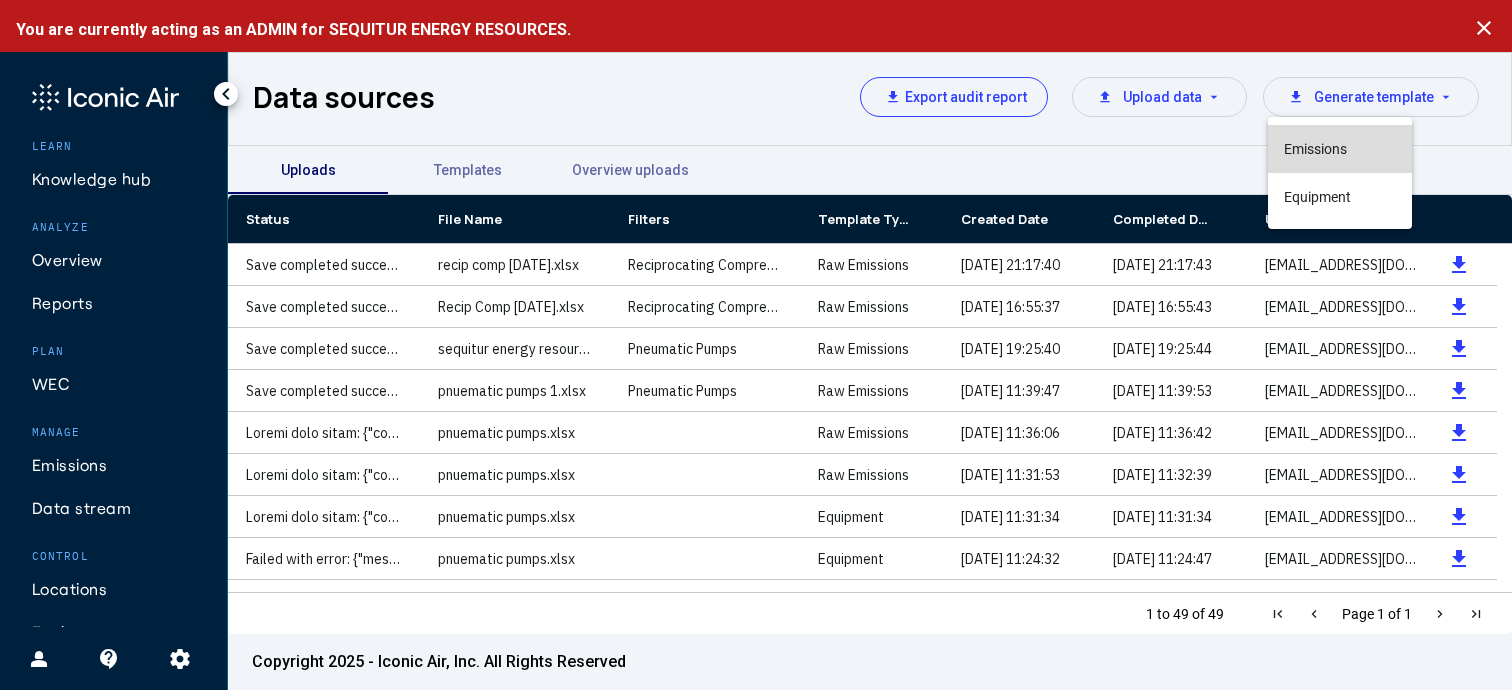 click on "Emissions" at bounding box center [1340, 149] 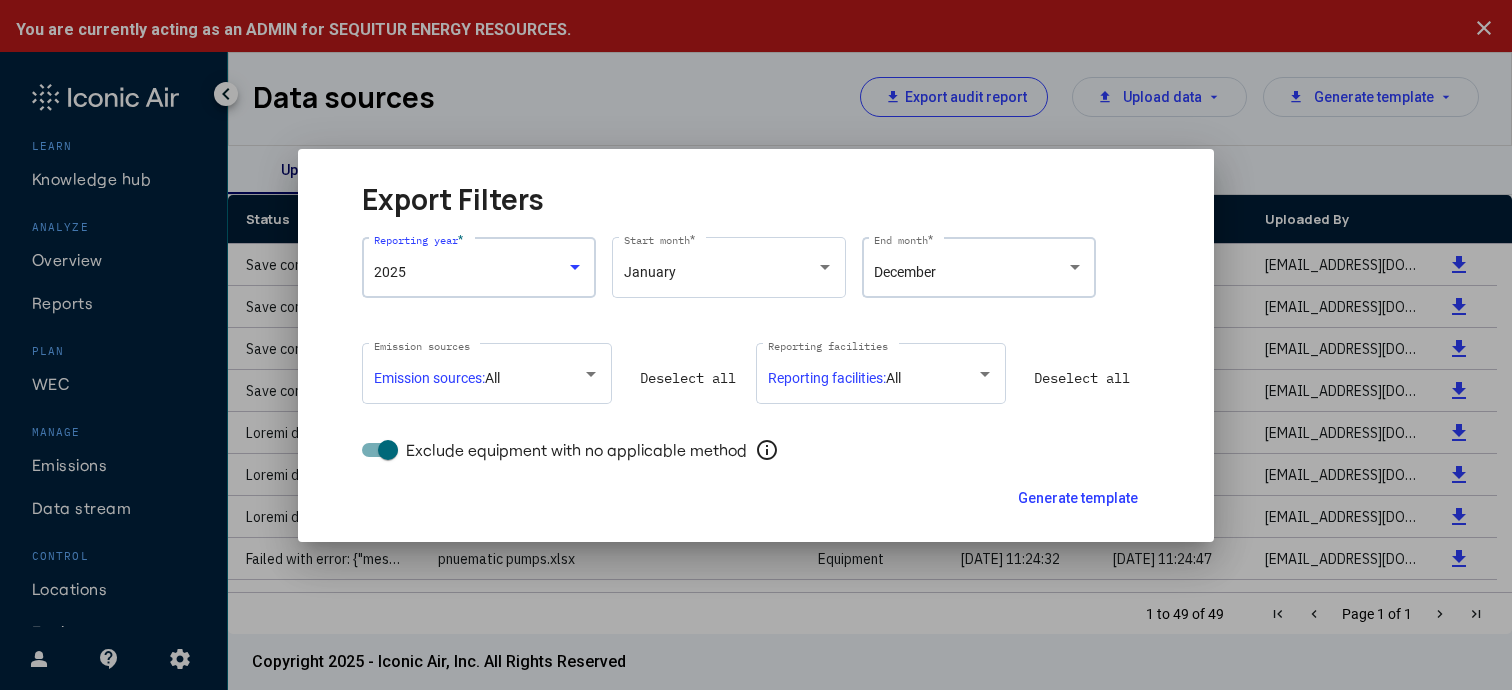 click on "December End month  *" at bounding box center [979, 265] 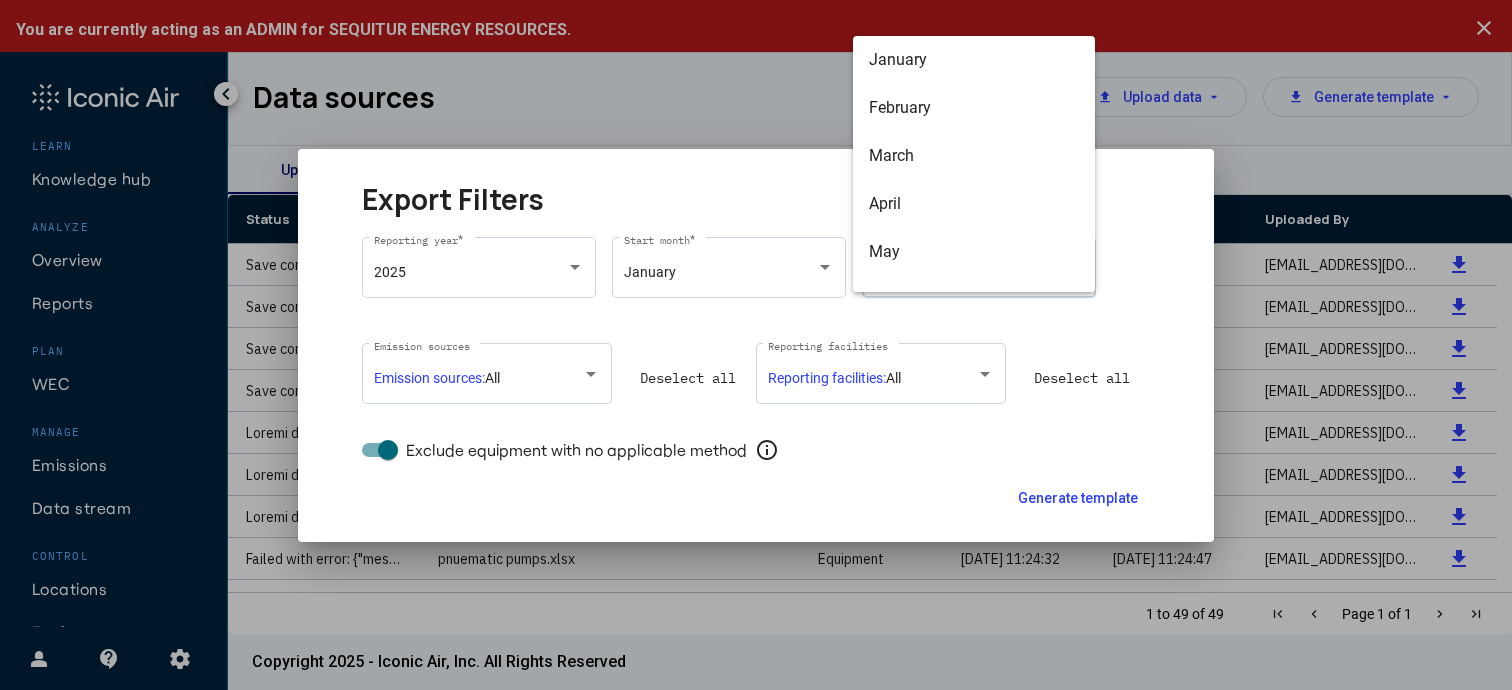 scroll, scrollTop: 248, scrollLeft: 0, axis: vertical 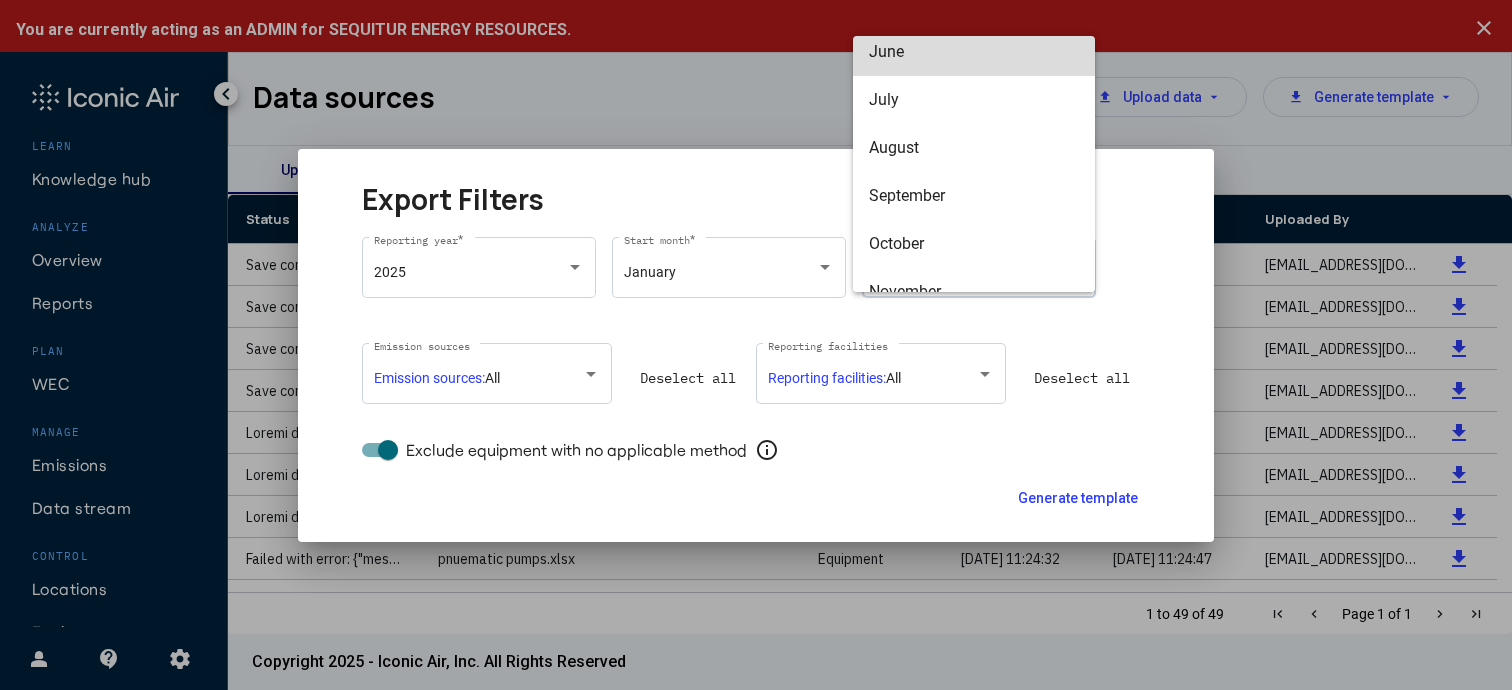 click on "June" at bounding box center [974, 52] 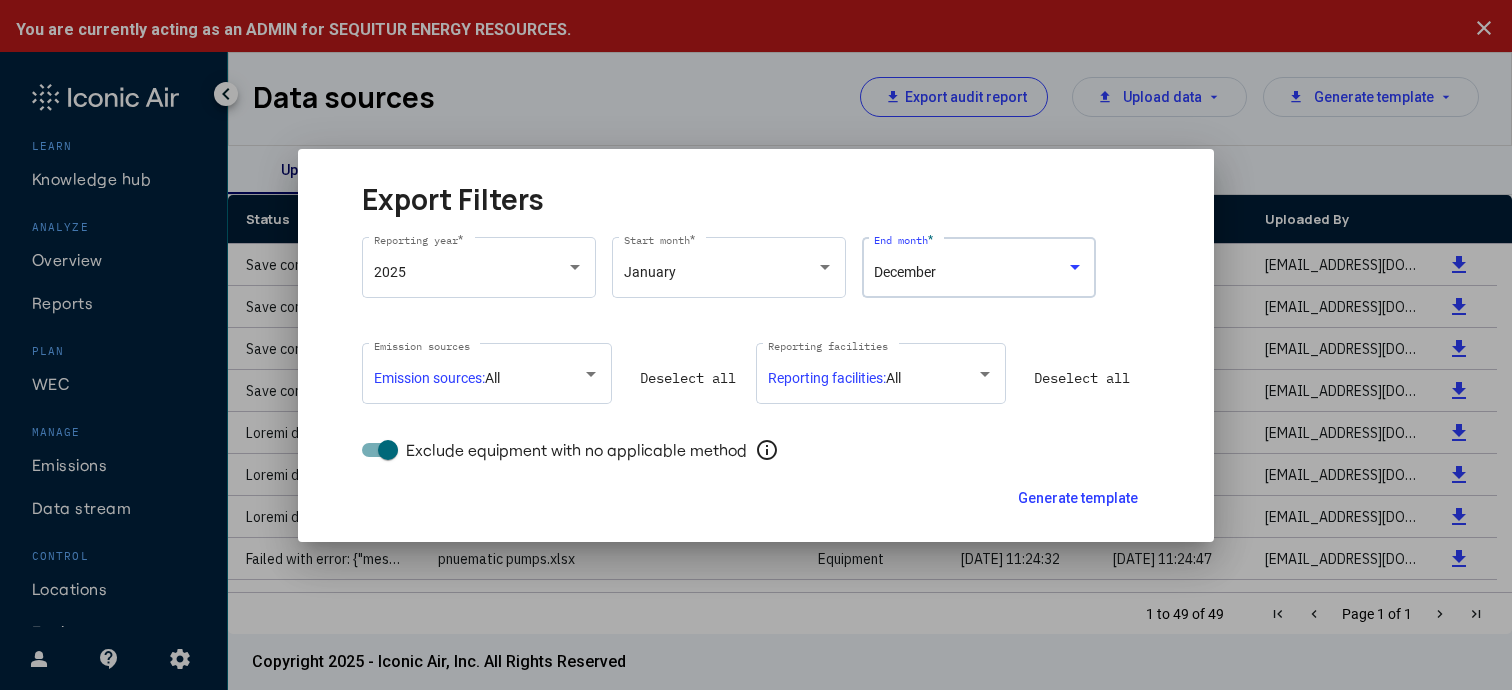 scroll, scrollTop: 210, scrollLeft: 0, axis: vertical 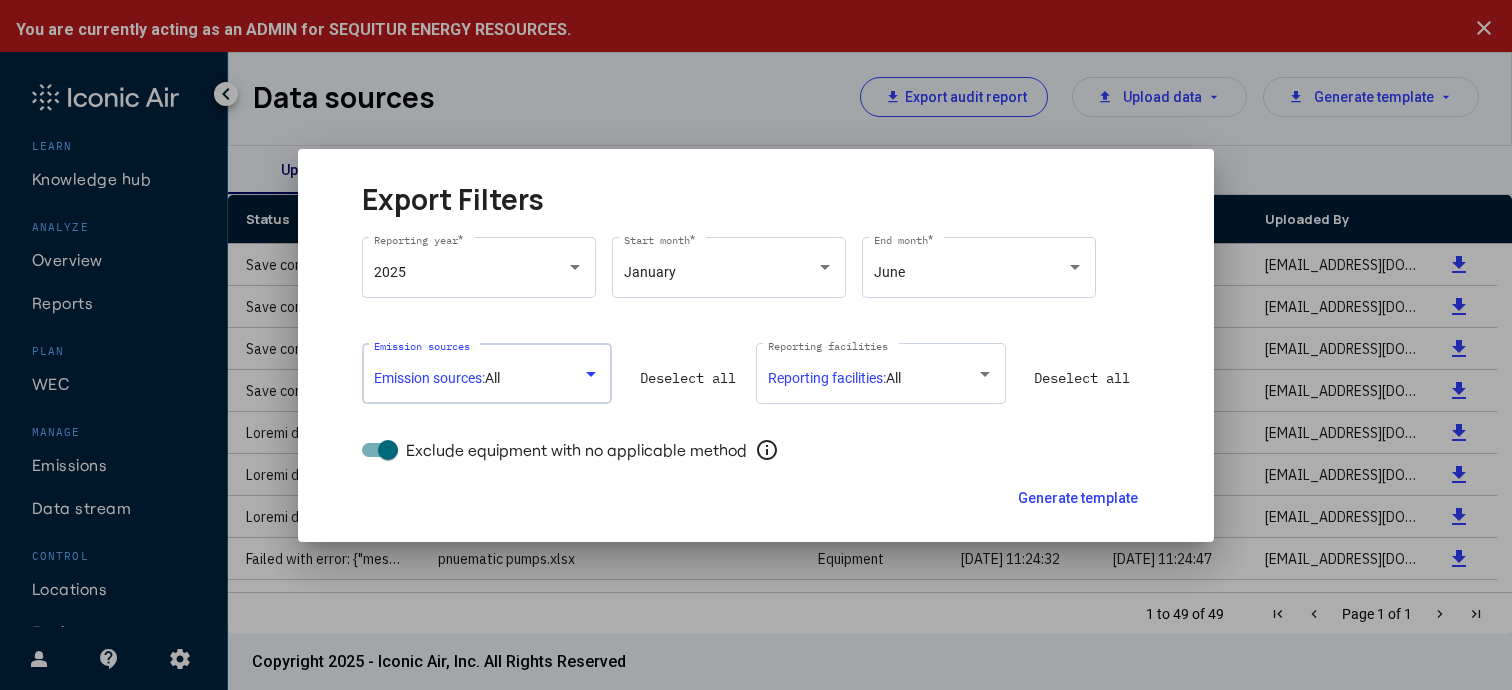 click at bounding box center [592, 374] 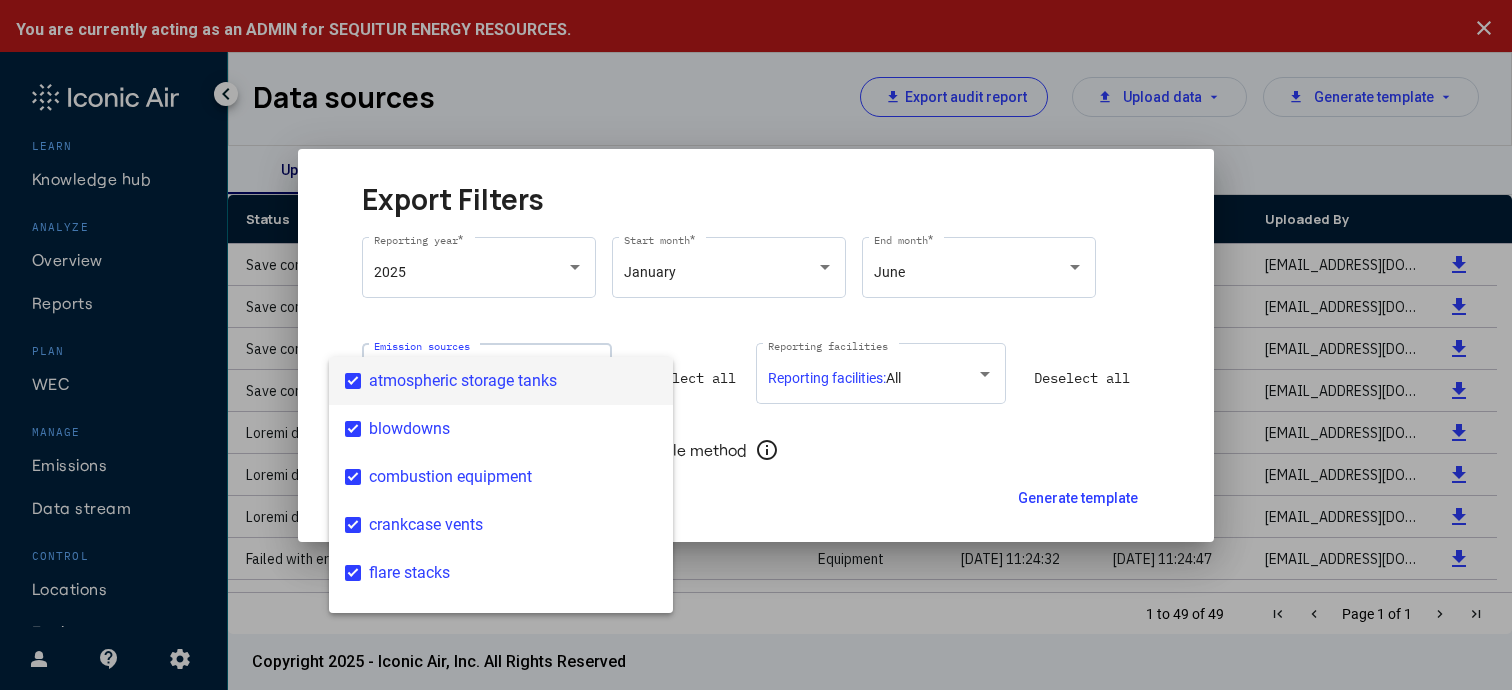 click on "atmospheric storage tanks" at bounding box center [513, 381] 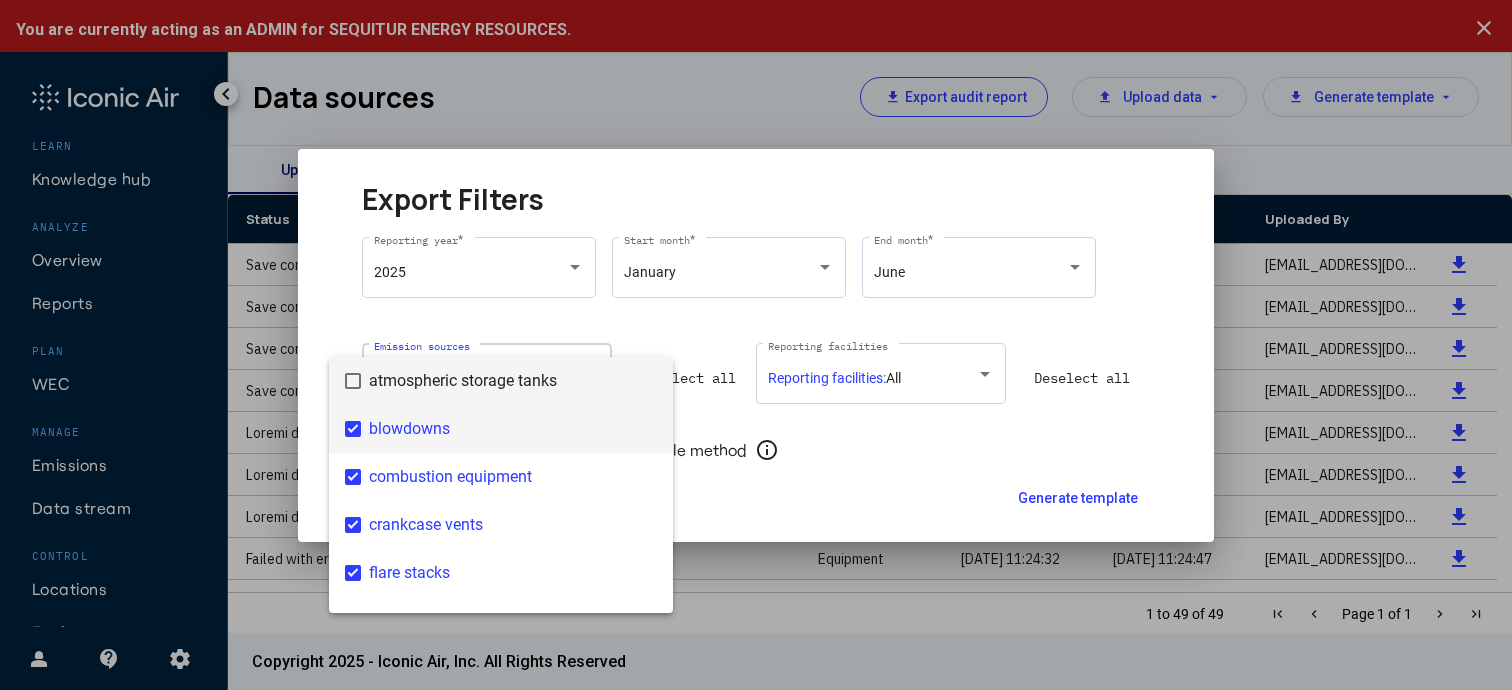 click on "blowdowns" at bounding box center (513, 429) 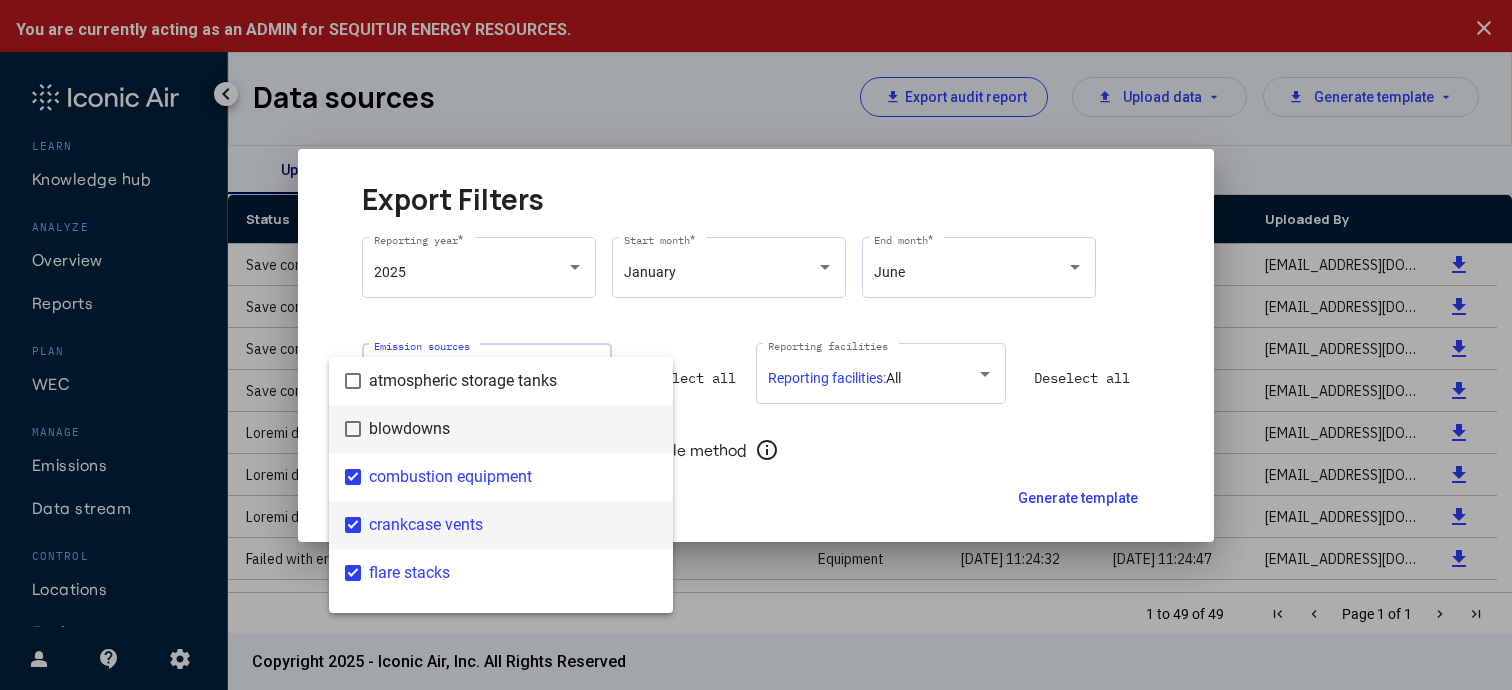 click on "crankcase vents" at bounding box center (513, 525) 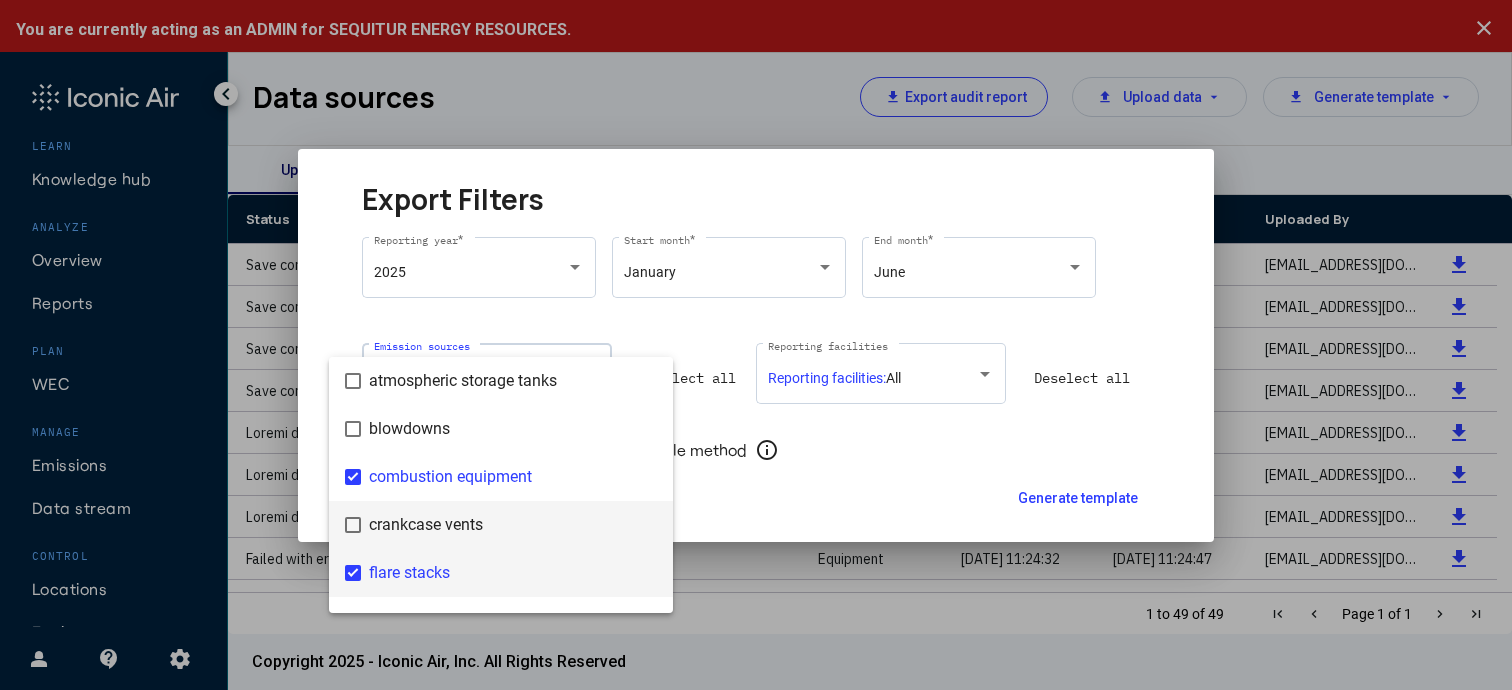 click on "flare stacks" at bounding box center [513, 573] 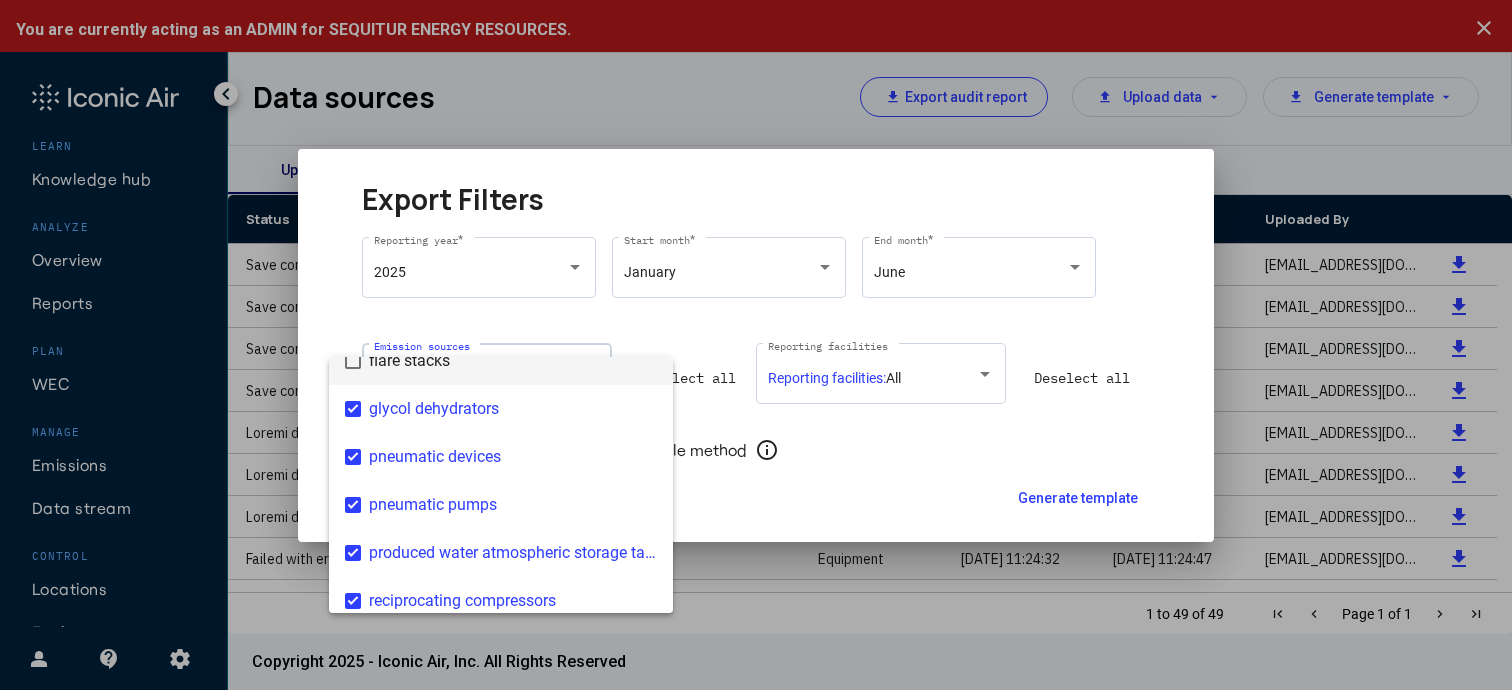 scroll, scrollTop: 222, scrollLeft: 0, axis: vertical 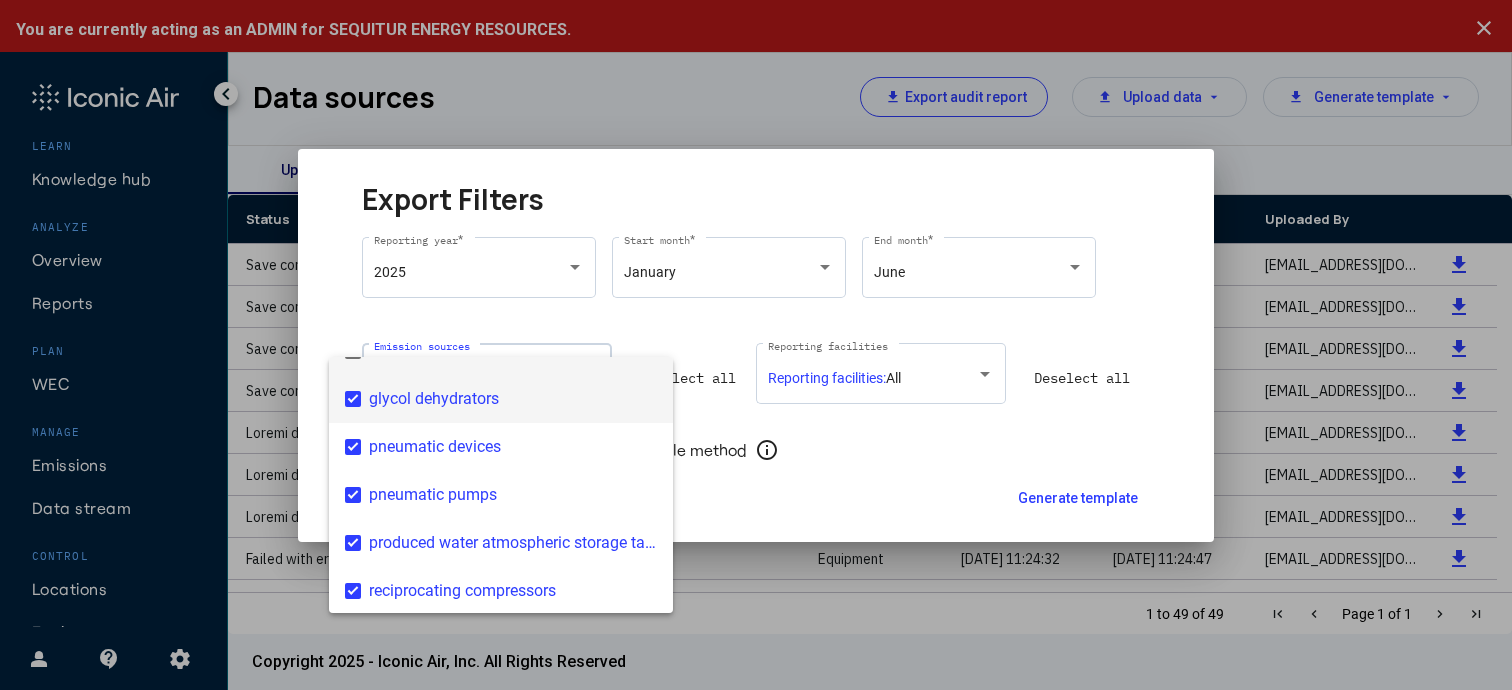 click on "glycol dehydrators" at bounding box center [513, 399] 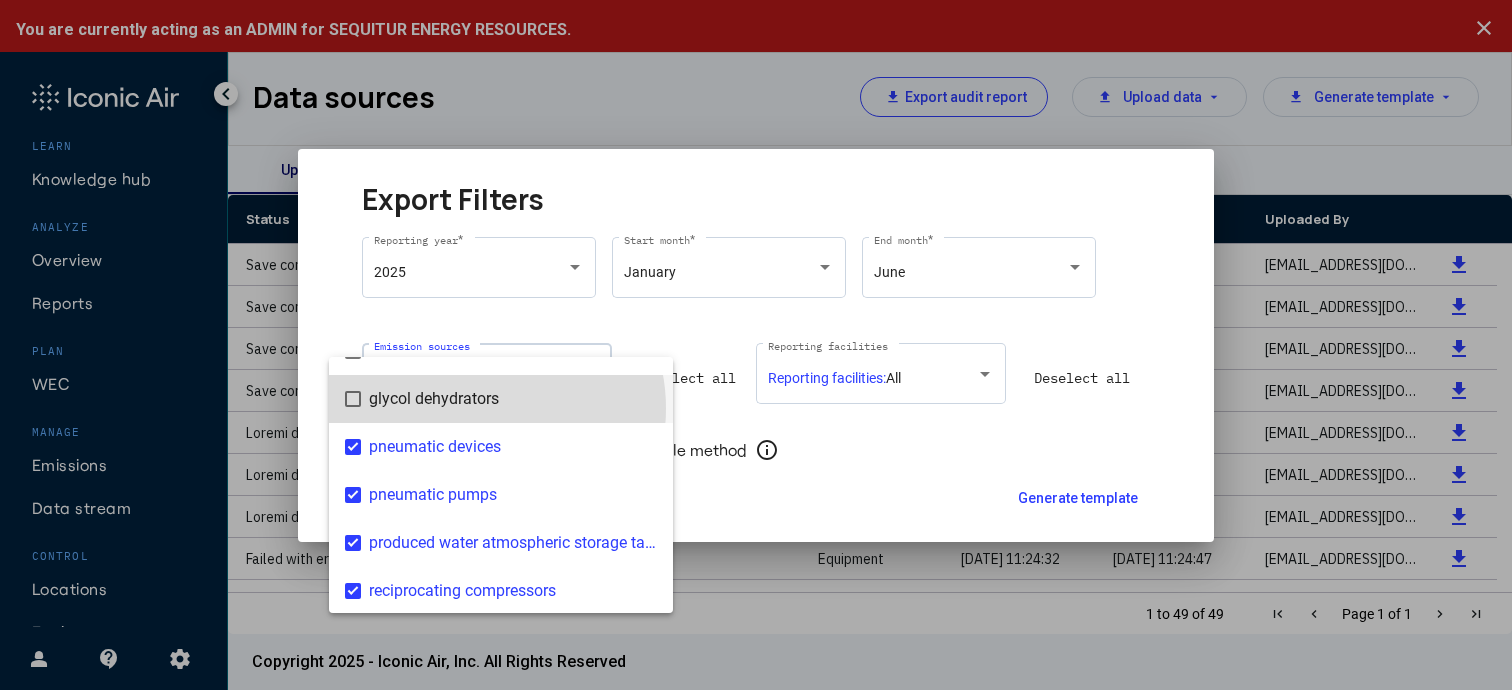 scroll, scrollTop: 210, scrollLeft: 0, axis: vertical 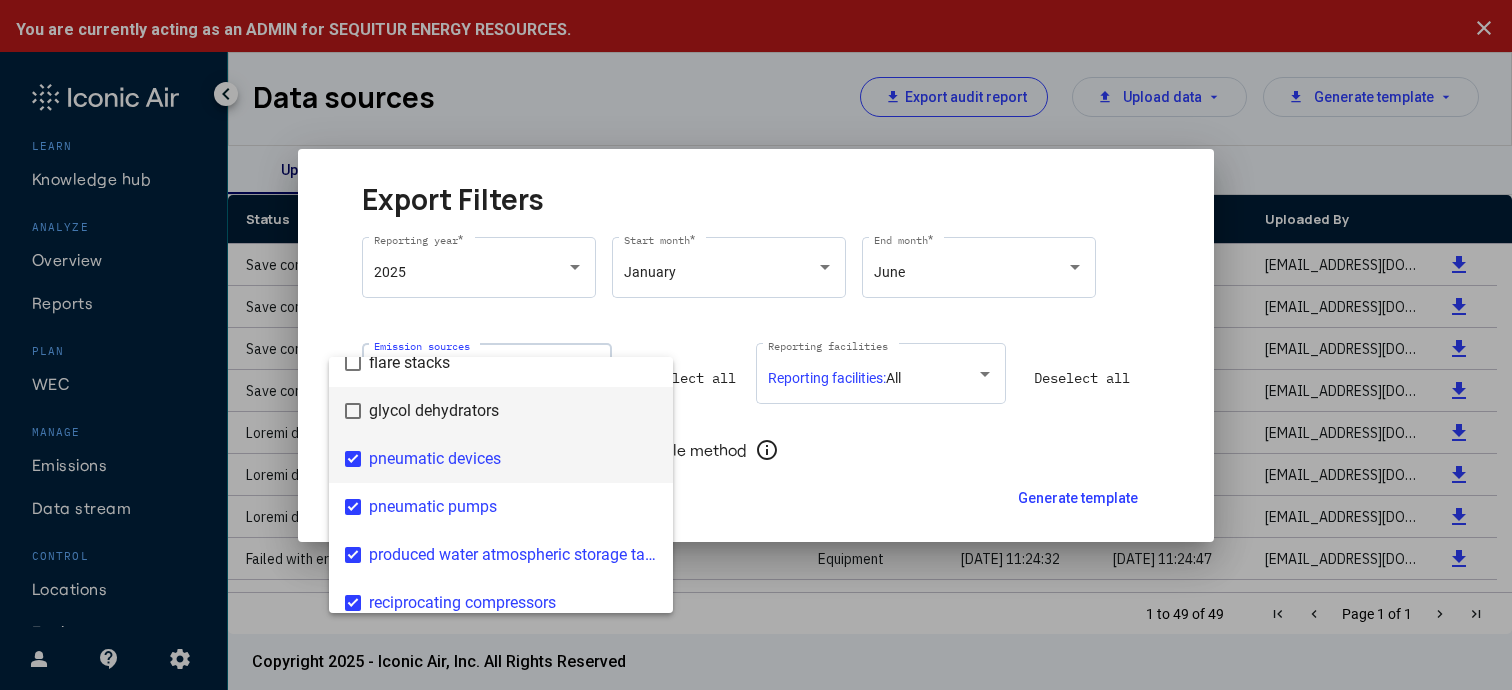 click on "pneumatic devices" at bounding box center (513, 459) 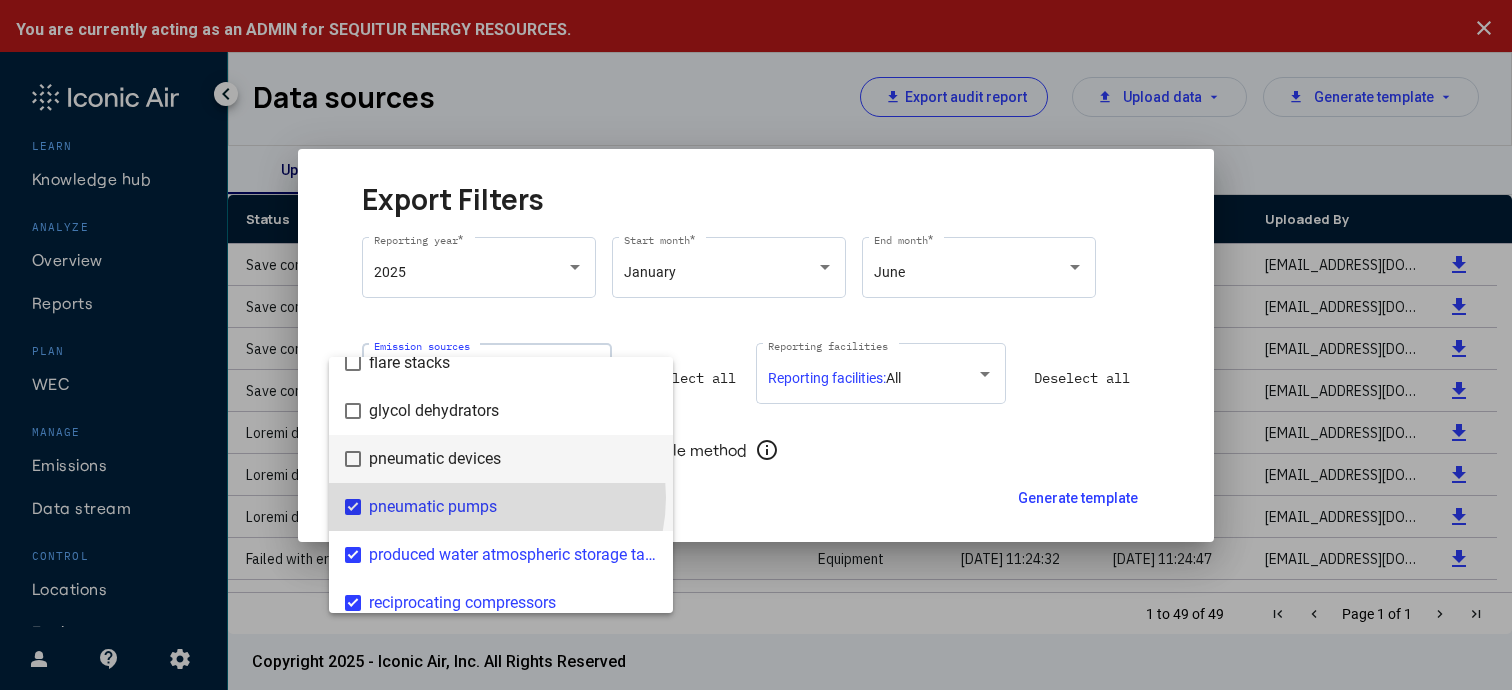 click on "pneumatic pumps" at bounding box center [513, 507] 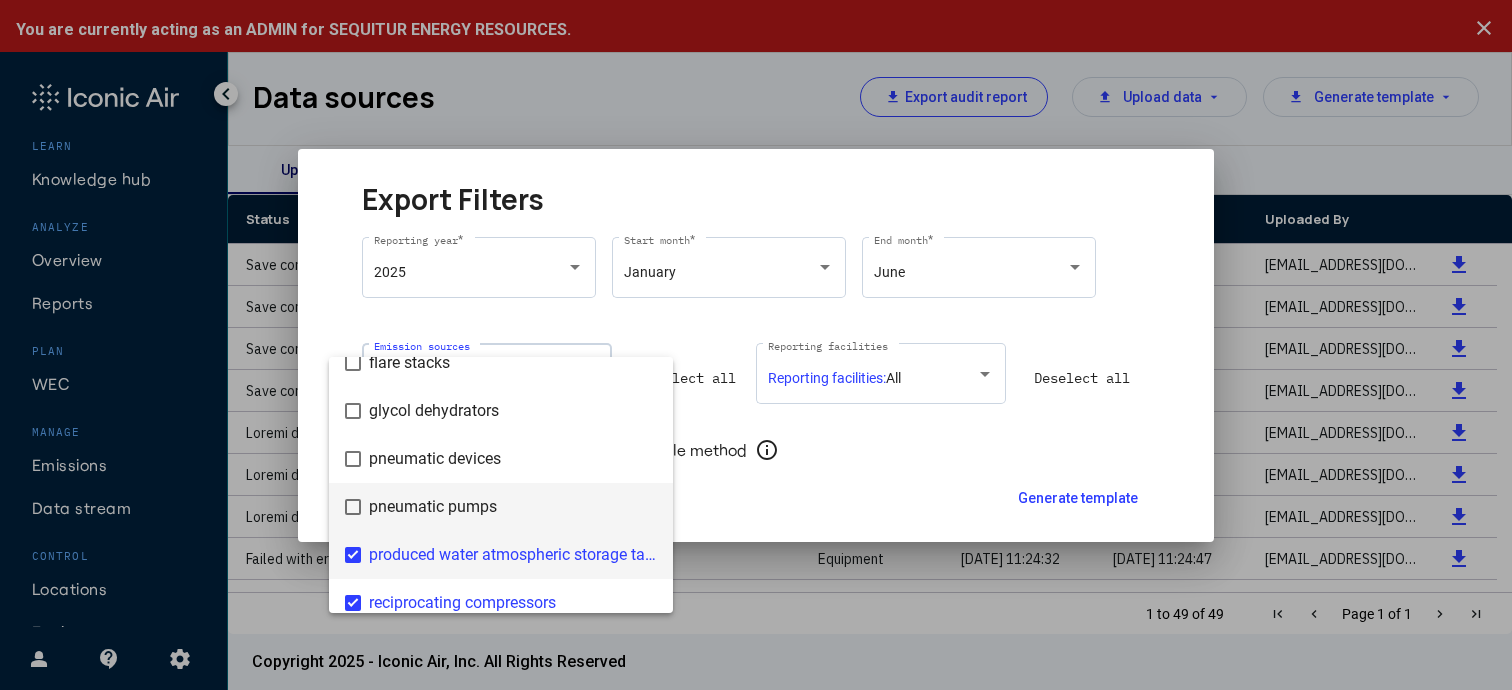 click on "produced water atmospheric storage tanks" at bounding box center (513, 555) 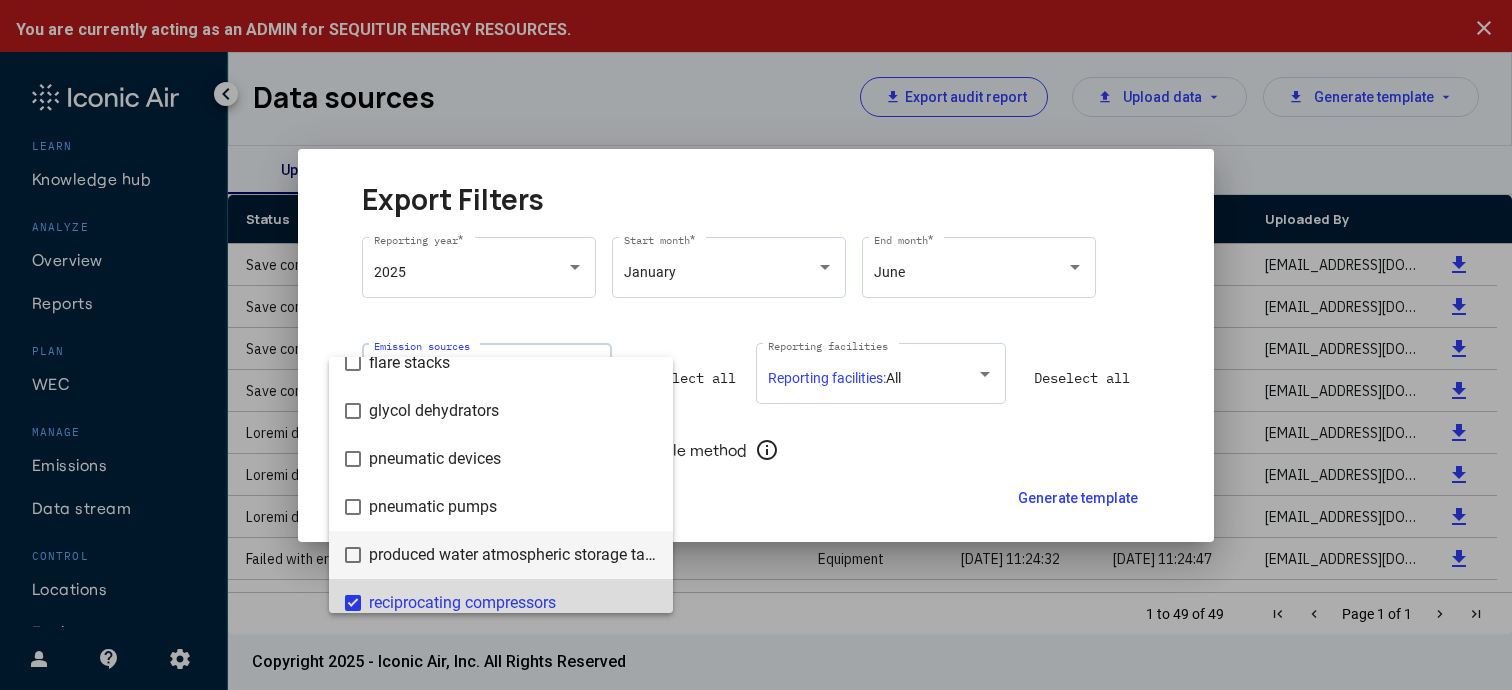 click on "reciprocating compressors" at bounding box center (513, 603) 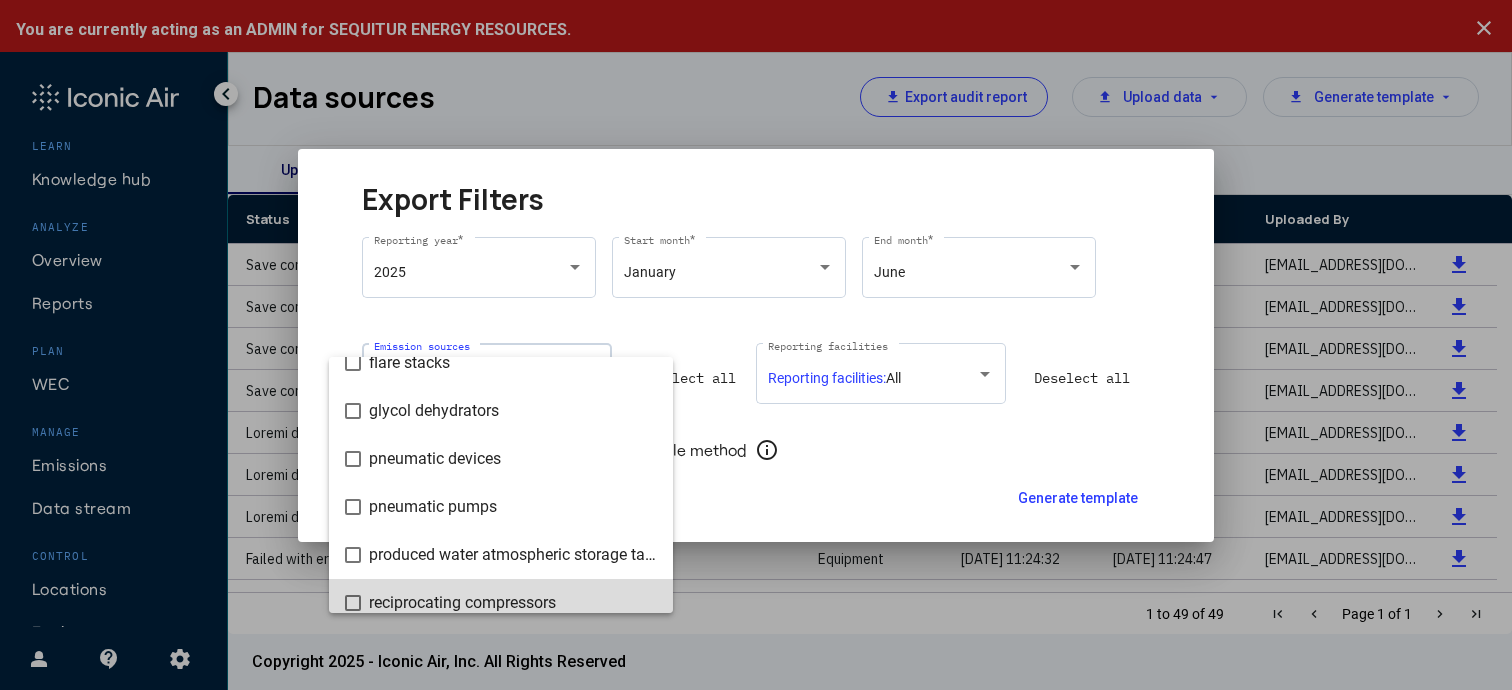 click on "reciprocating compressors" at bounding box center [513, 603] 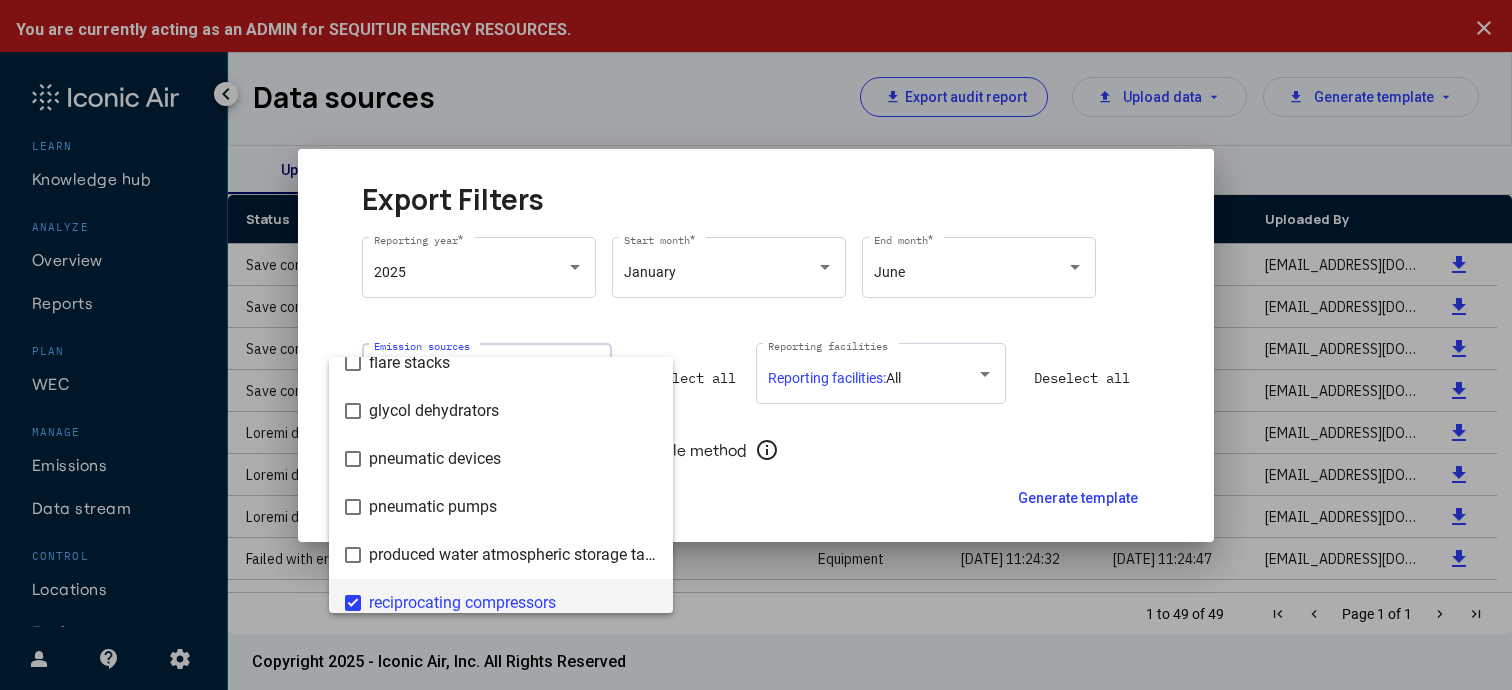 scroll, scrollTop: 272, scrollLeft: 0, axis: vertical 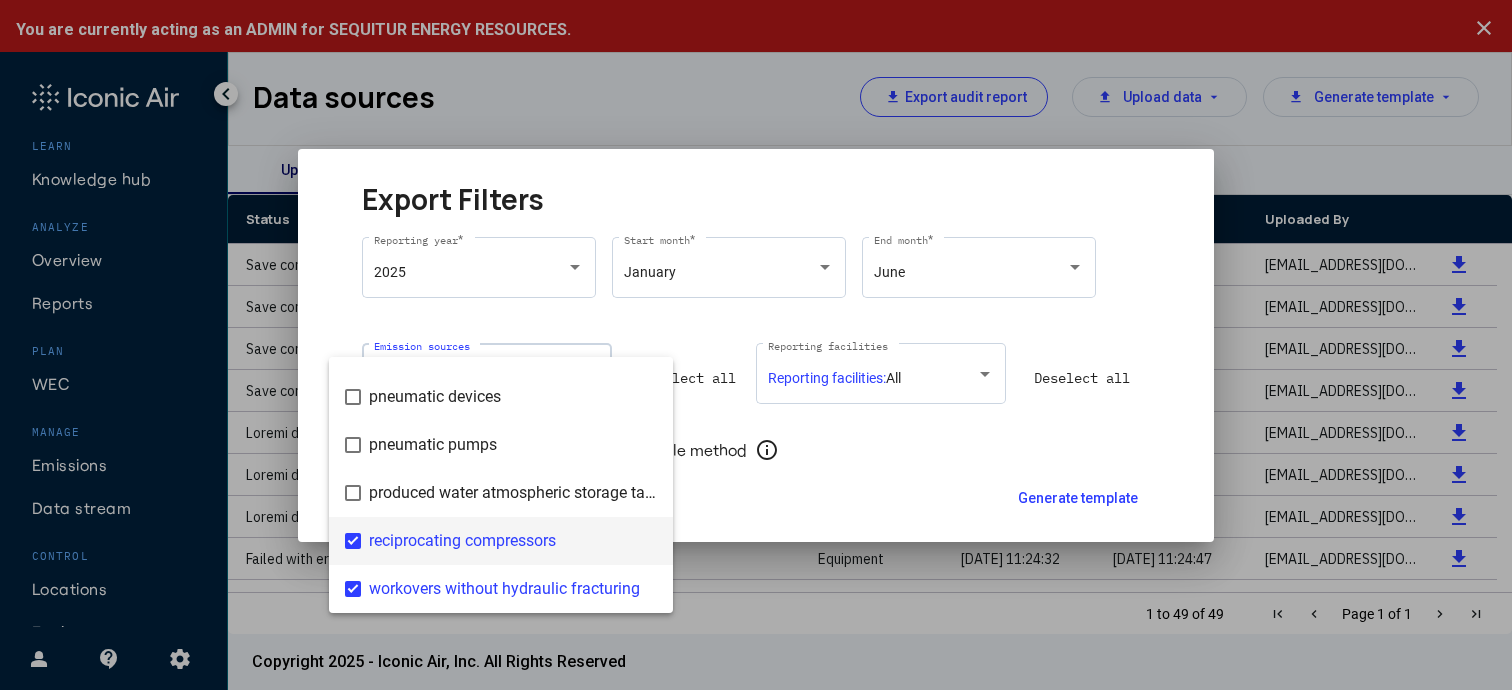 click on "reciprocating compressors" at bounding box center [513, 541] 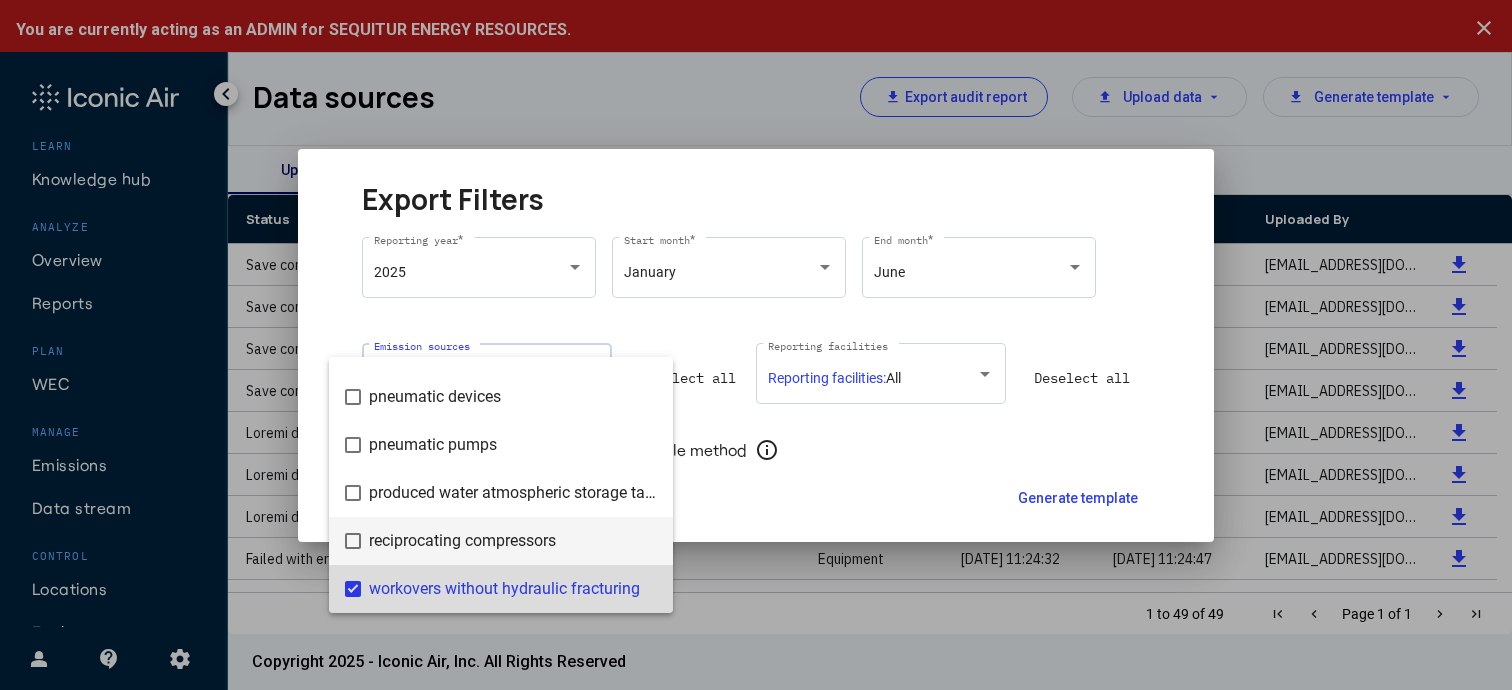 click on "workovers without hydraulic fracturing" at bounding box center (513, 589) 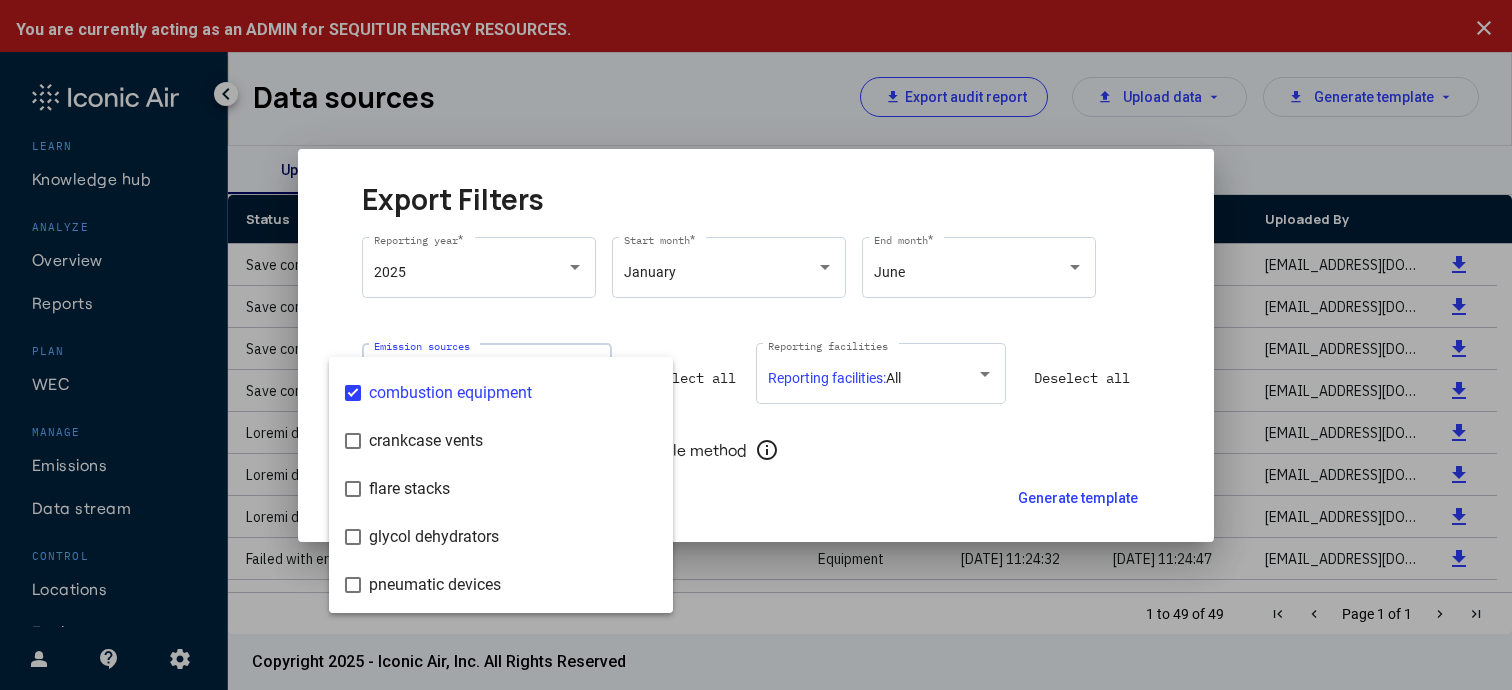 scroll, scrollTop: 0, scrollLeft: 0, axis: both 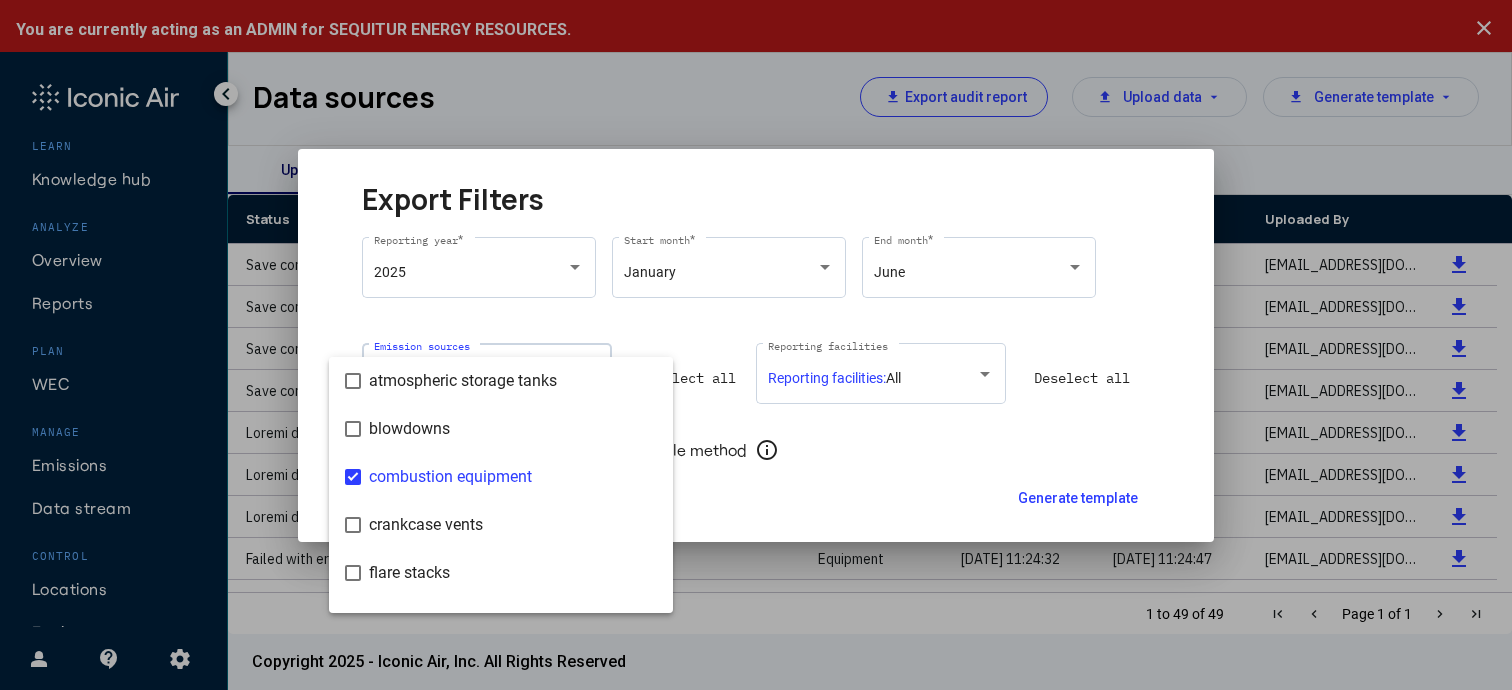 click at bounding box center [756, 345] 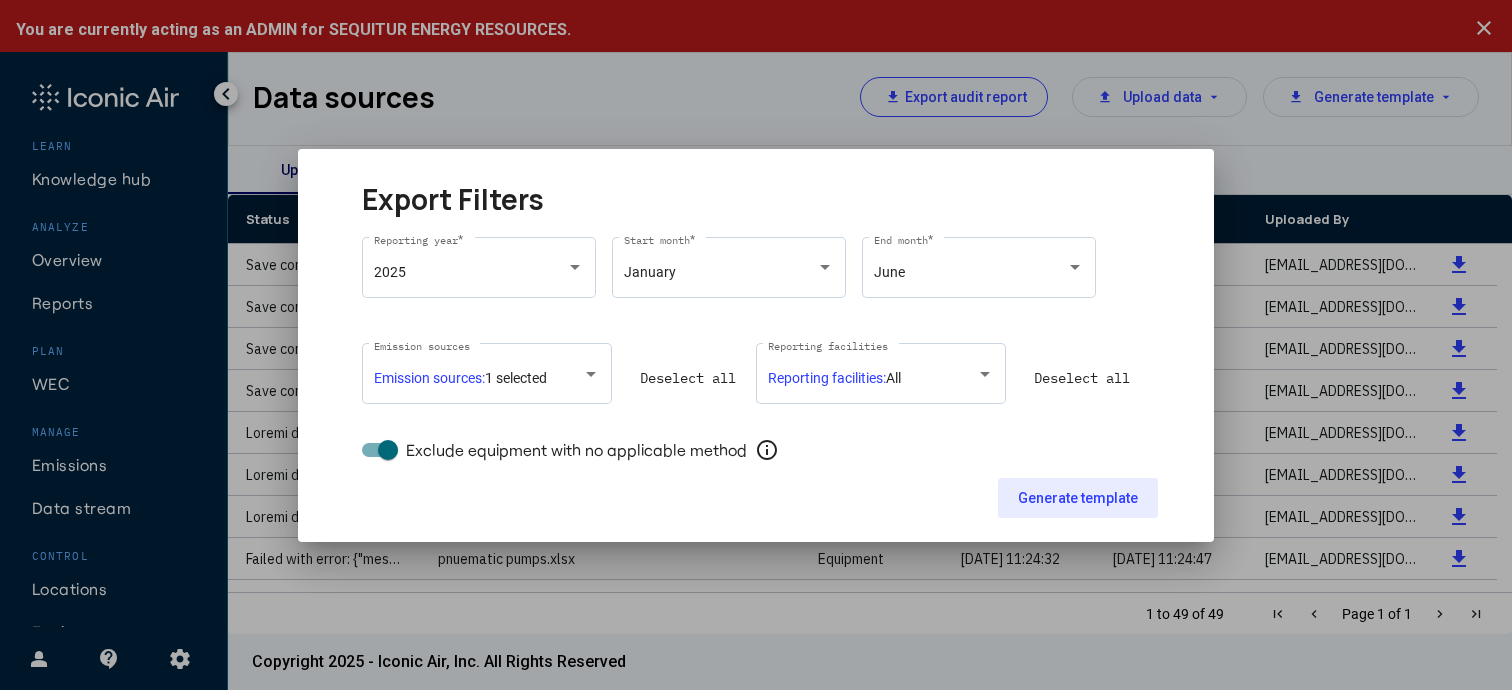 click on "Generate template" at bounding box center [1078, 498] 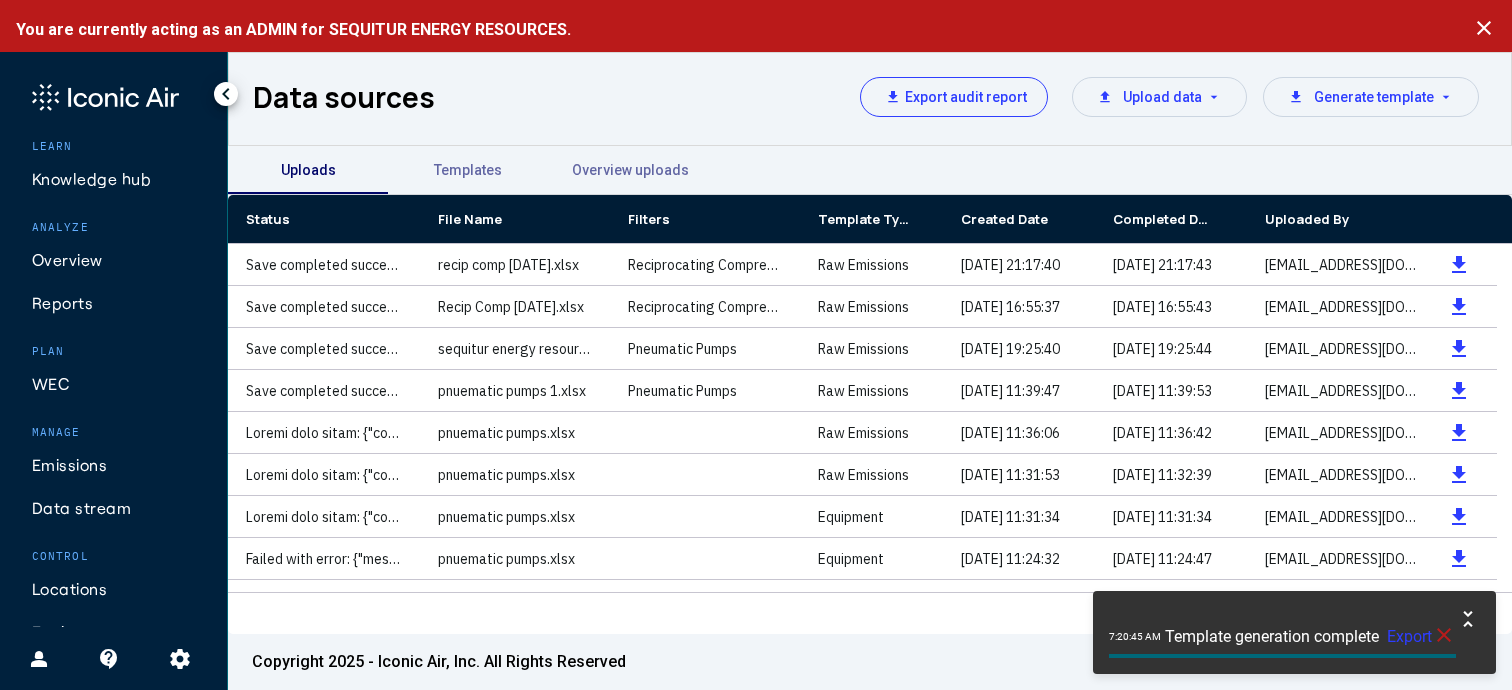 click on "Export" 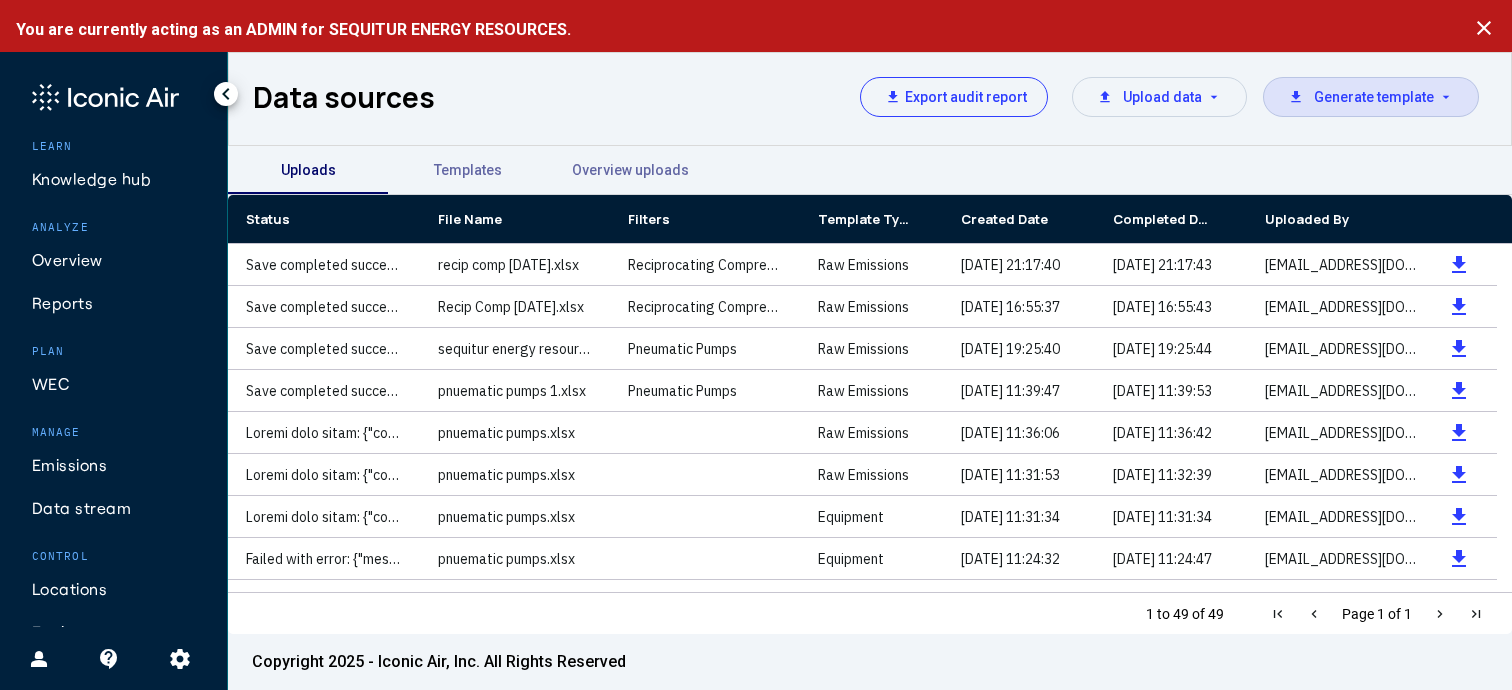 click on "download  Generate template  arrow_drop_down" 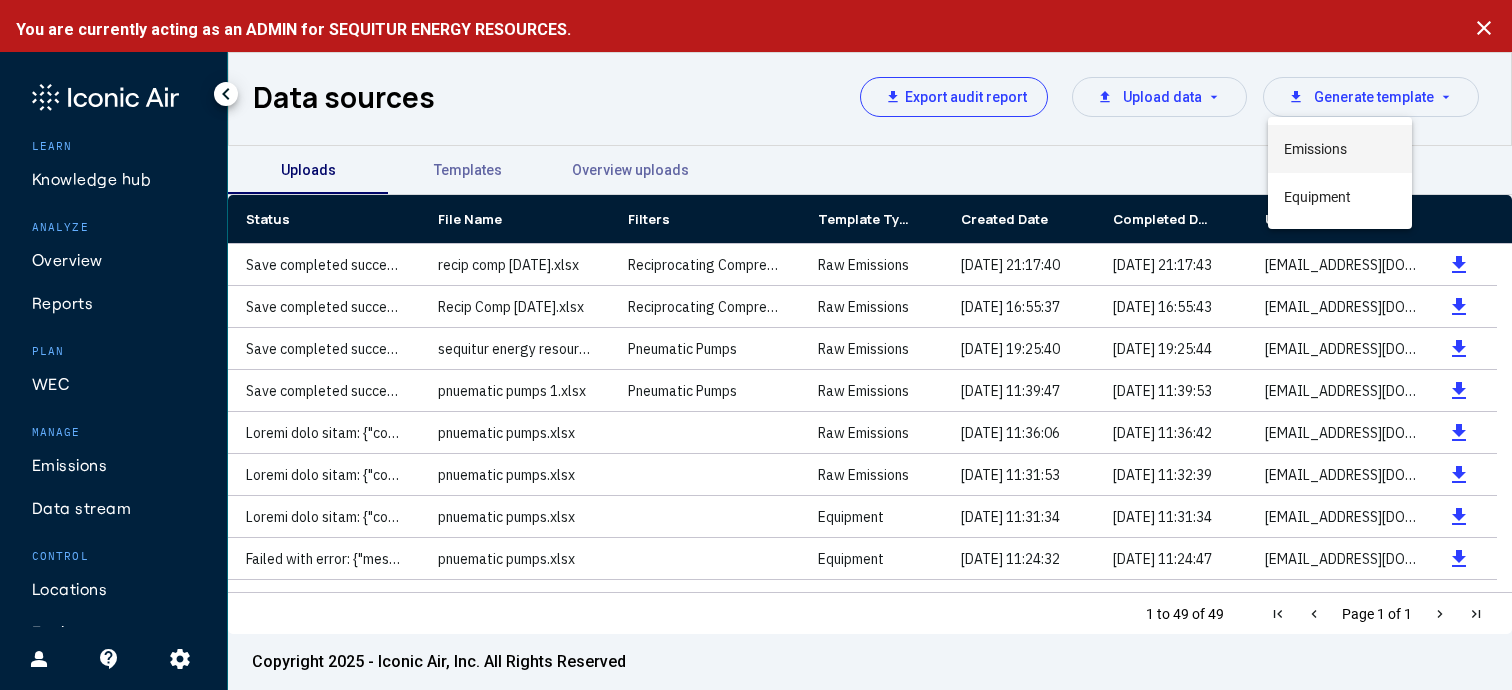 click on "Emissions" at bounding box center [1340, 149] 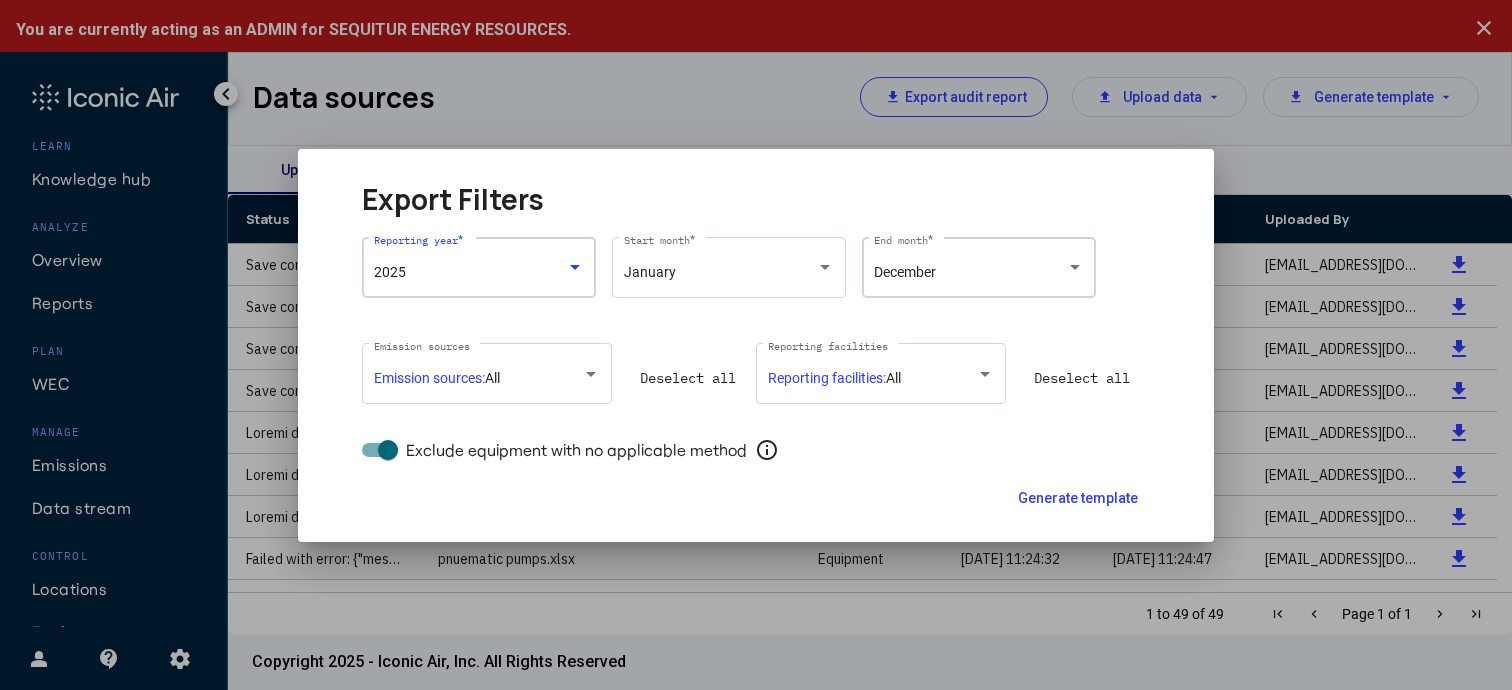 click on "December" at bounding box center (971, 272) 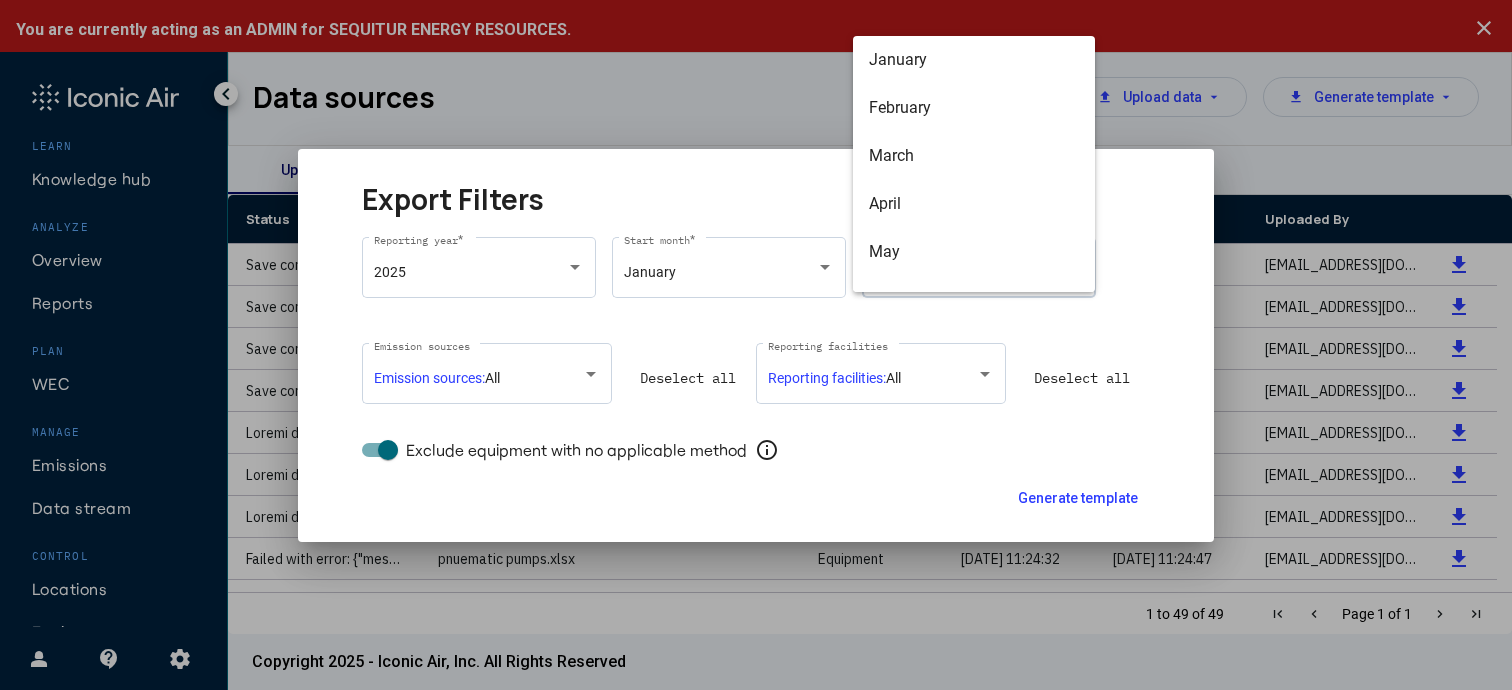 scroll, scrollTop: 248, scrollLeft: 0, axis: vertical 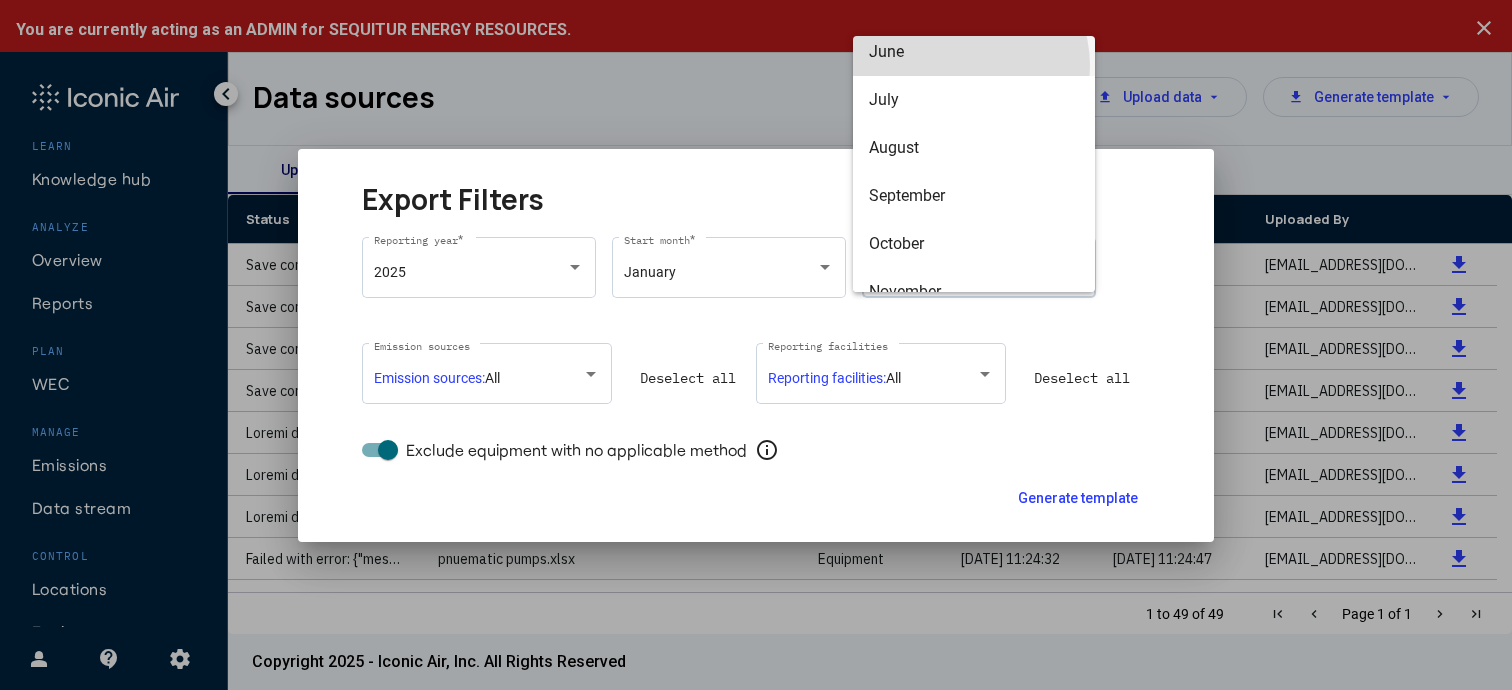 click on "June" at bounding box center [974, 52] 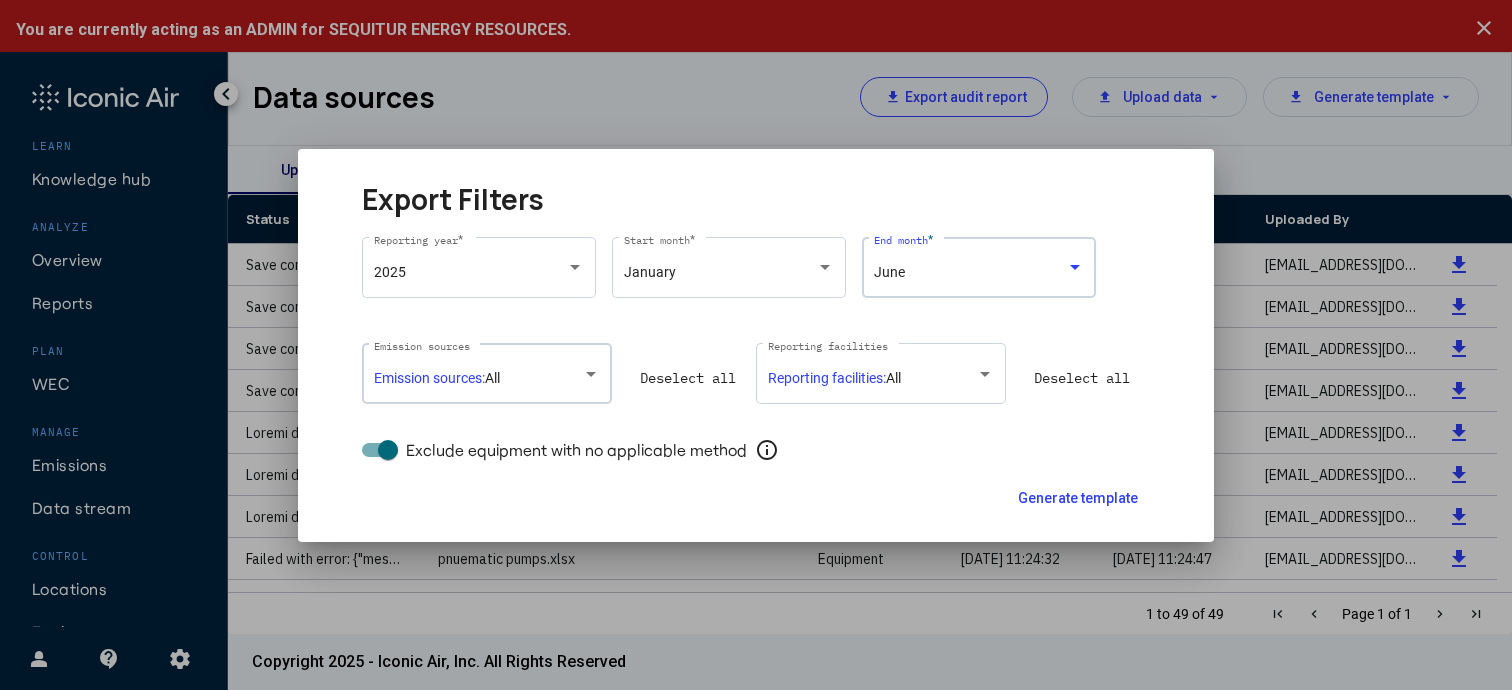 click on "Emission sources:   All  Emission sources" at bounding box center [487, 371] 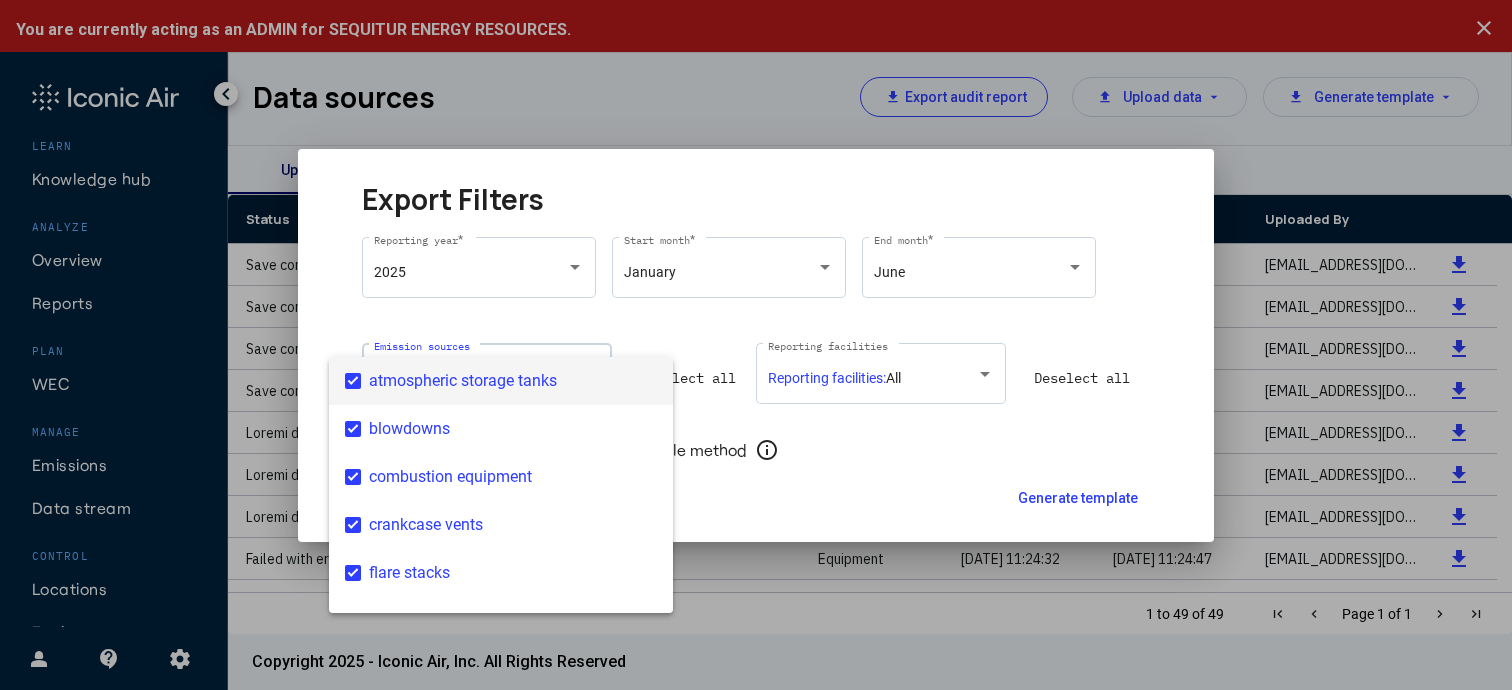 click on "atmospheric storage tanks" at bounding box center [513, 381] 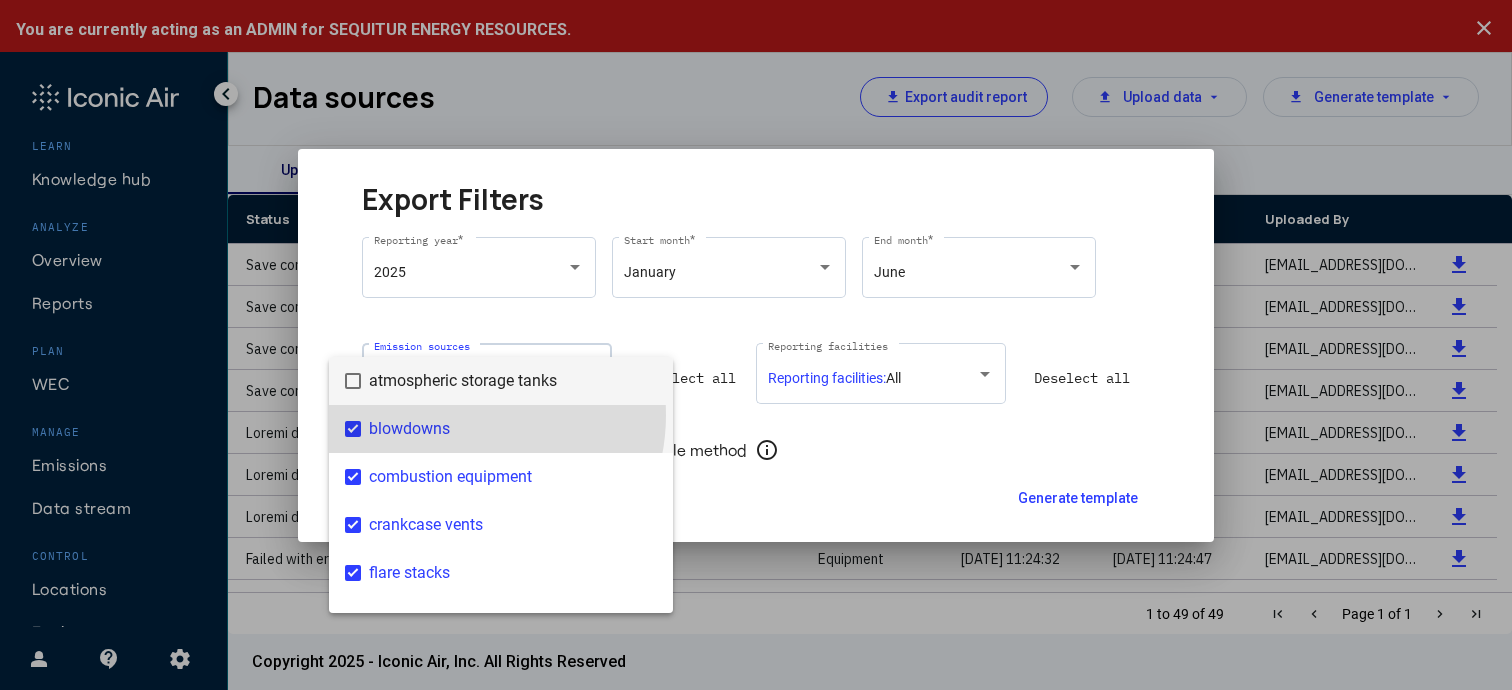 click on "blowdowns" at bounding box center (513, 429) 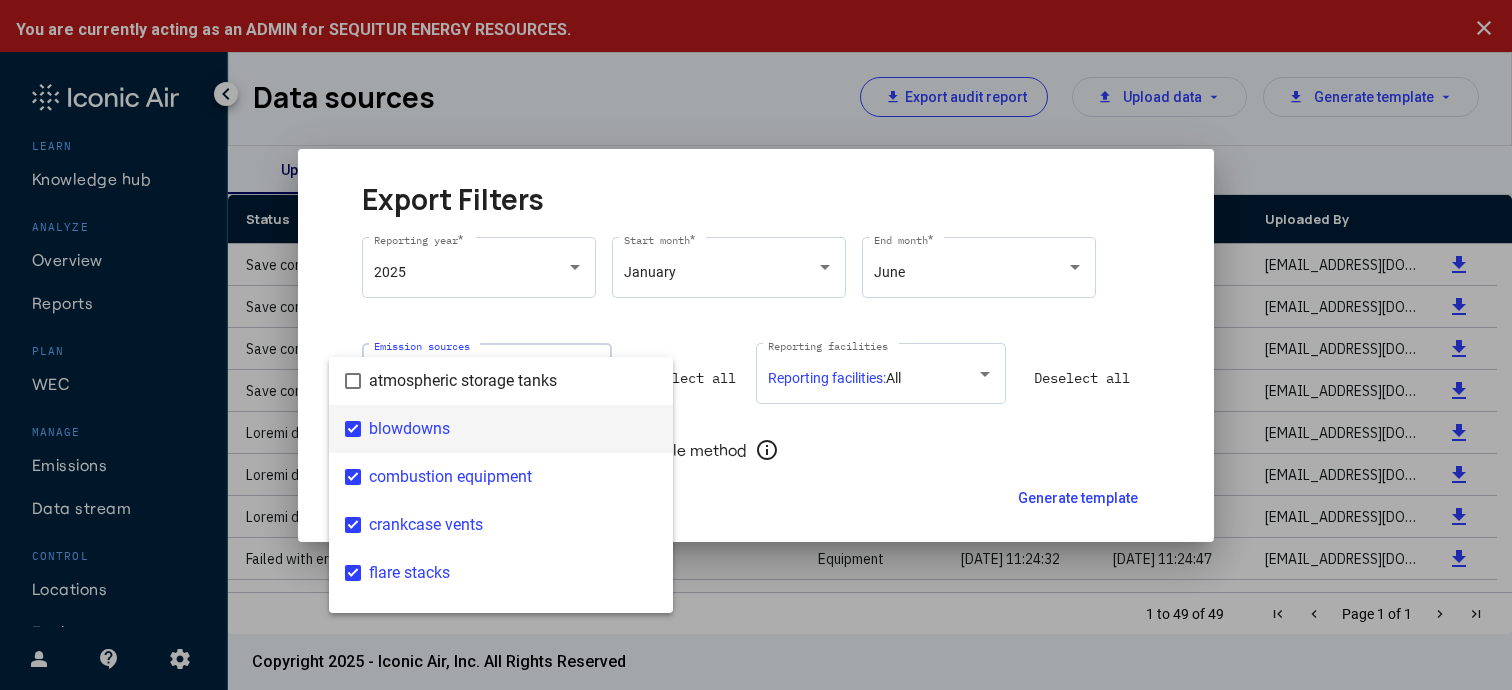 click on "blowdowns" at bounding box center (513, 429) 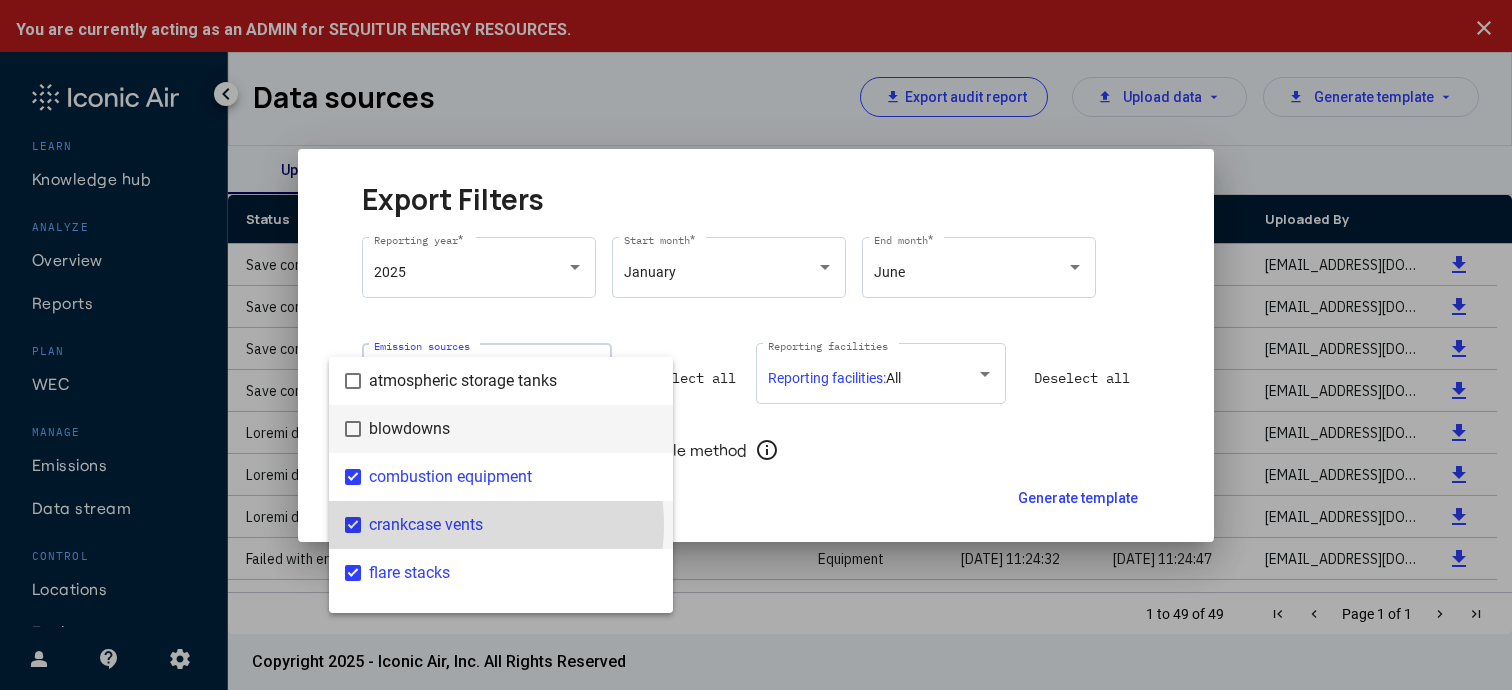 click on "crankcase vents" at bounding box center (513, 525) 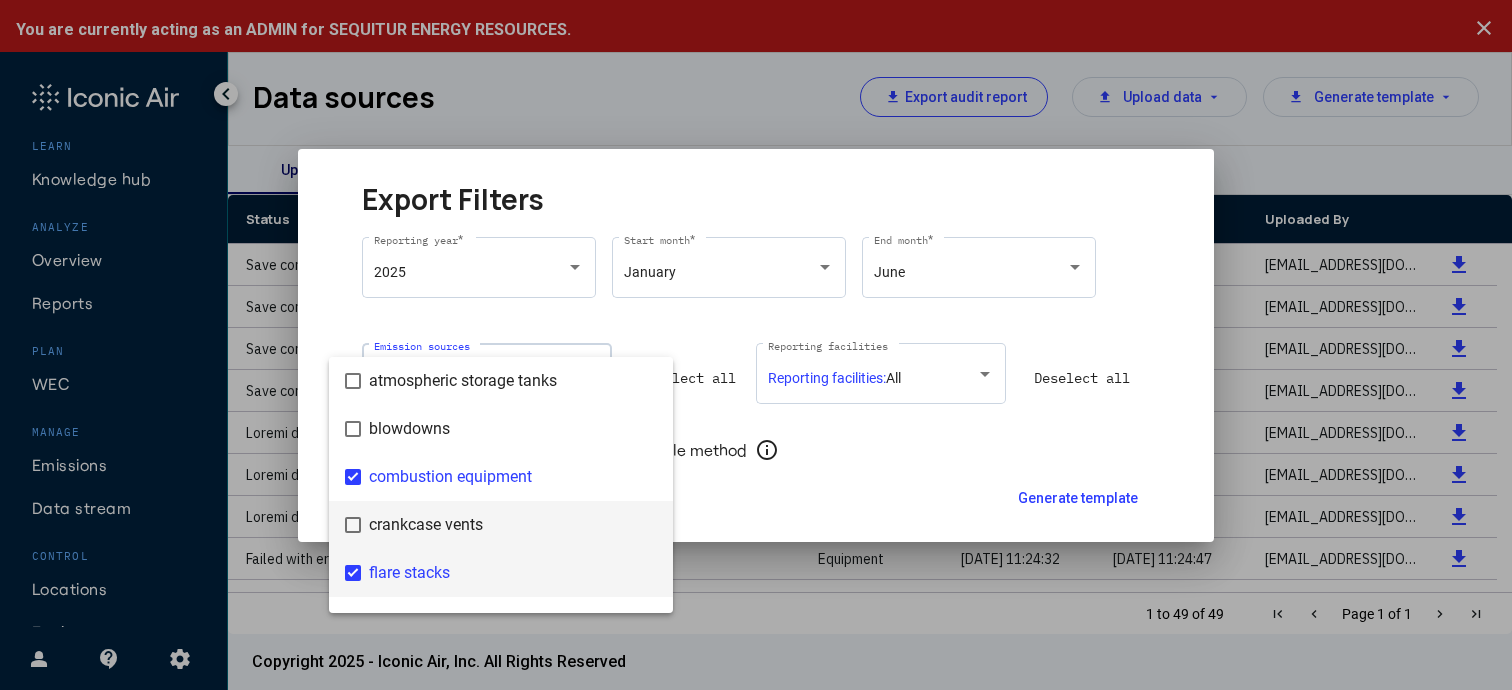 click on "flare stacks" at bounding box center [513, 573] 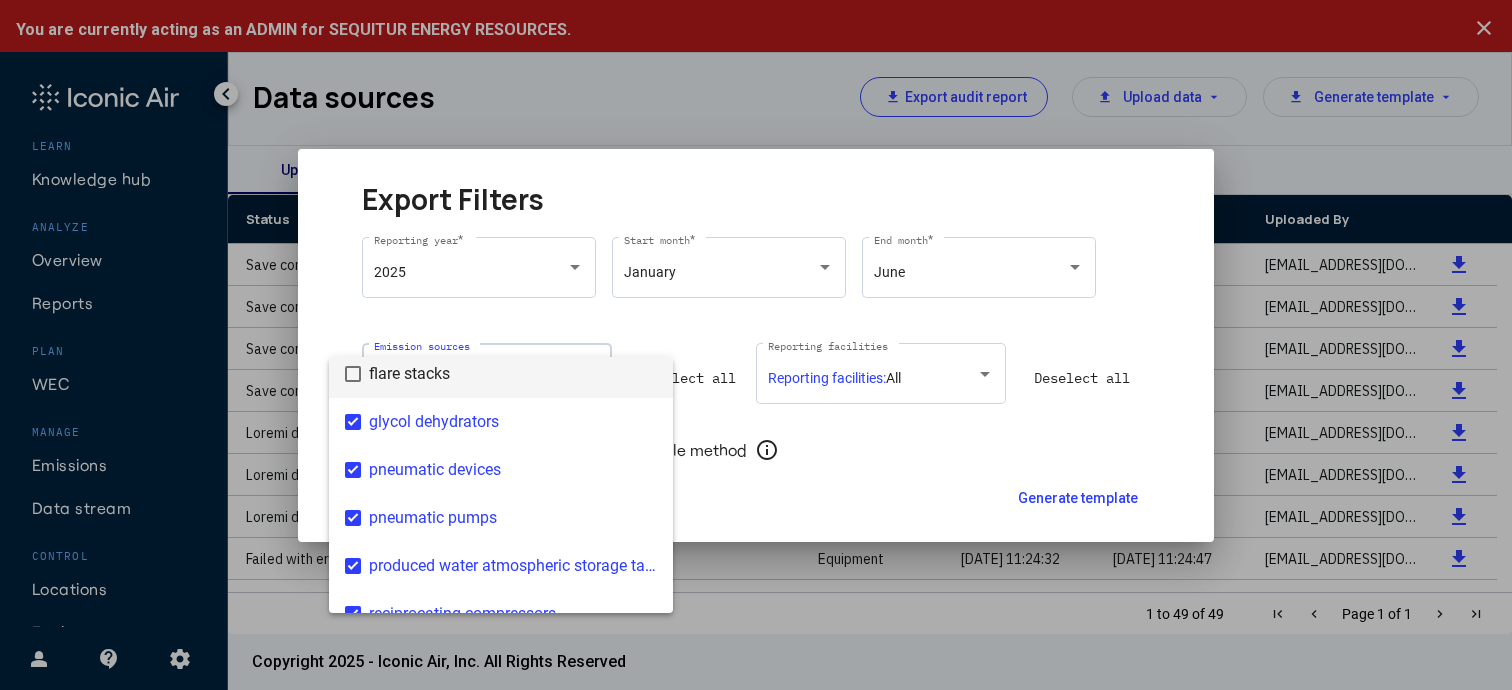 scroll, scrollTop: 203, scrollLeft: 0, axis: vertical 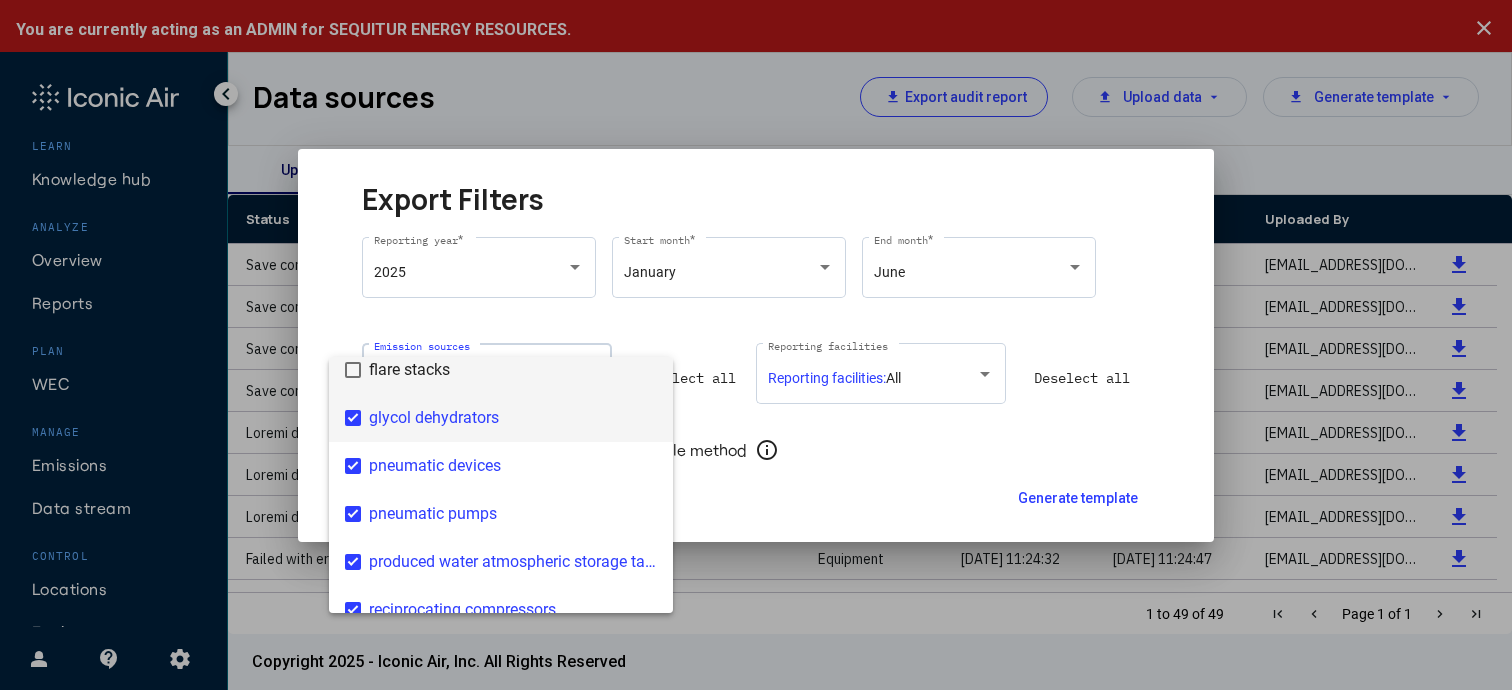 click on "glycol dehydrators" at bounding box center [513, 418] 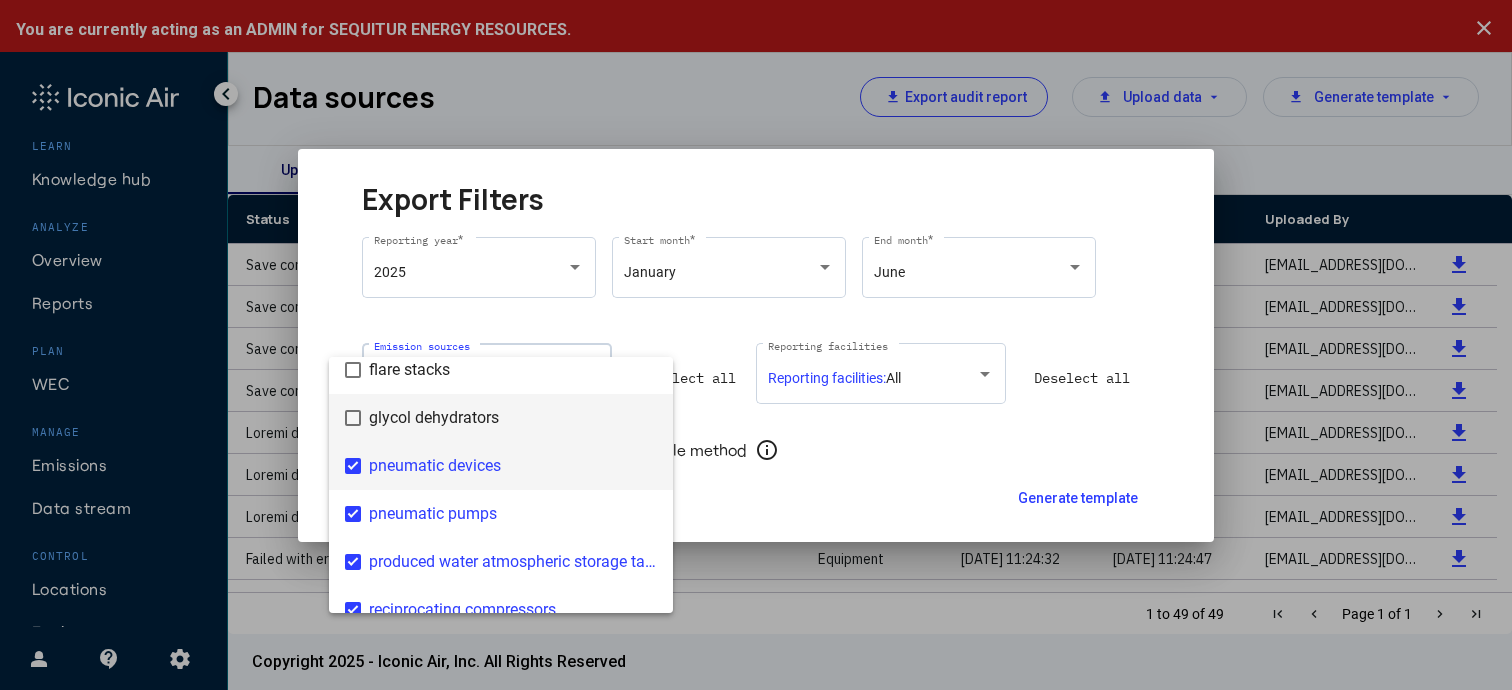 click on "pneumatic devices" at bounding box center [513, 466] 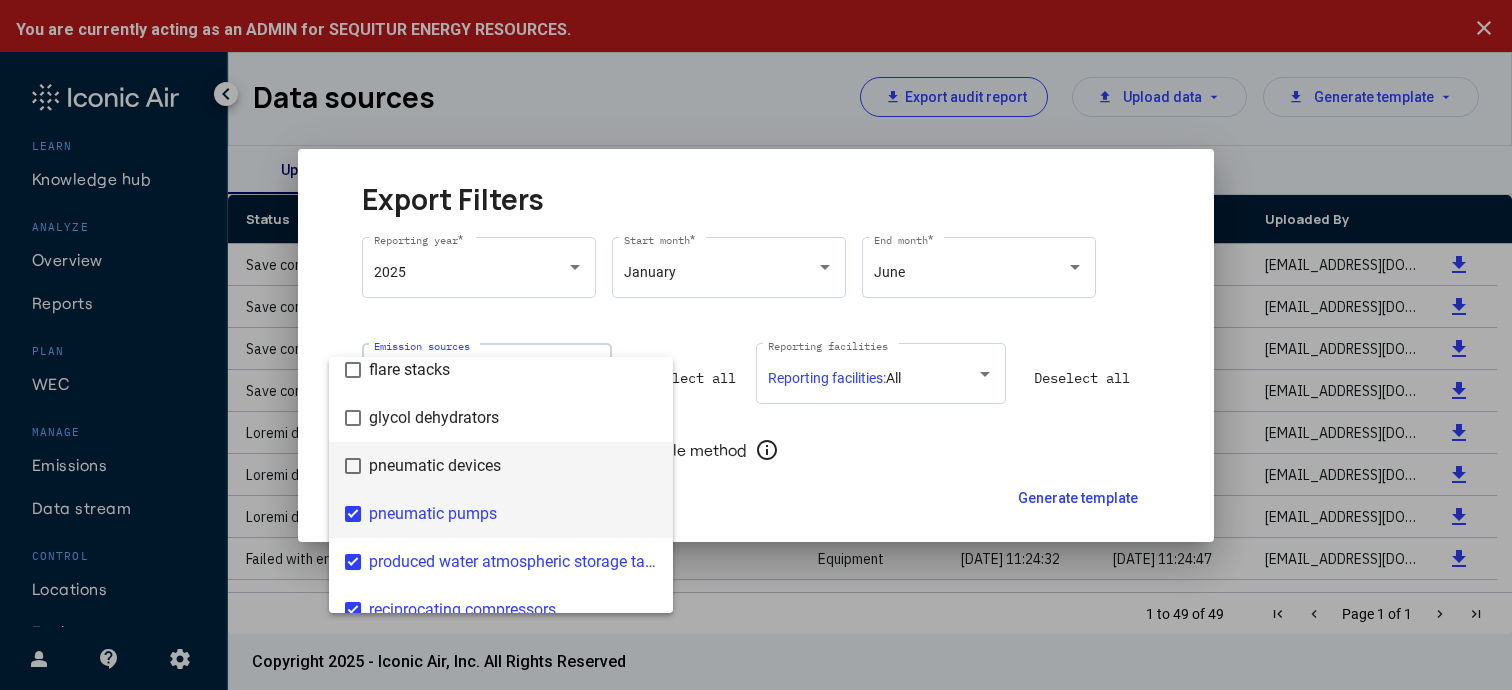 click on "pneumatic pumps" at bounding box center (513, 514) 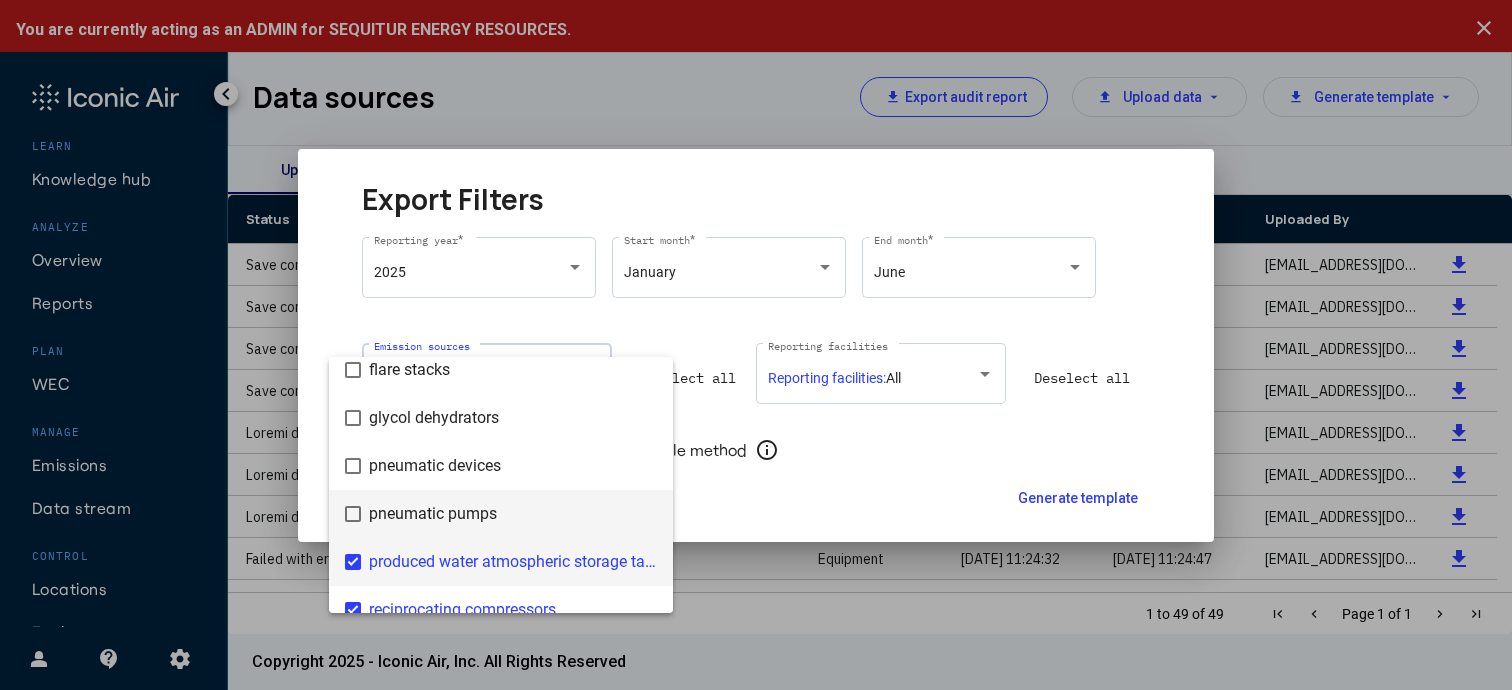 click on "produced water atmospheric storage tanks" at bounding box center [513, 562] 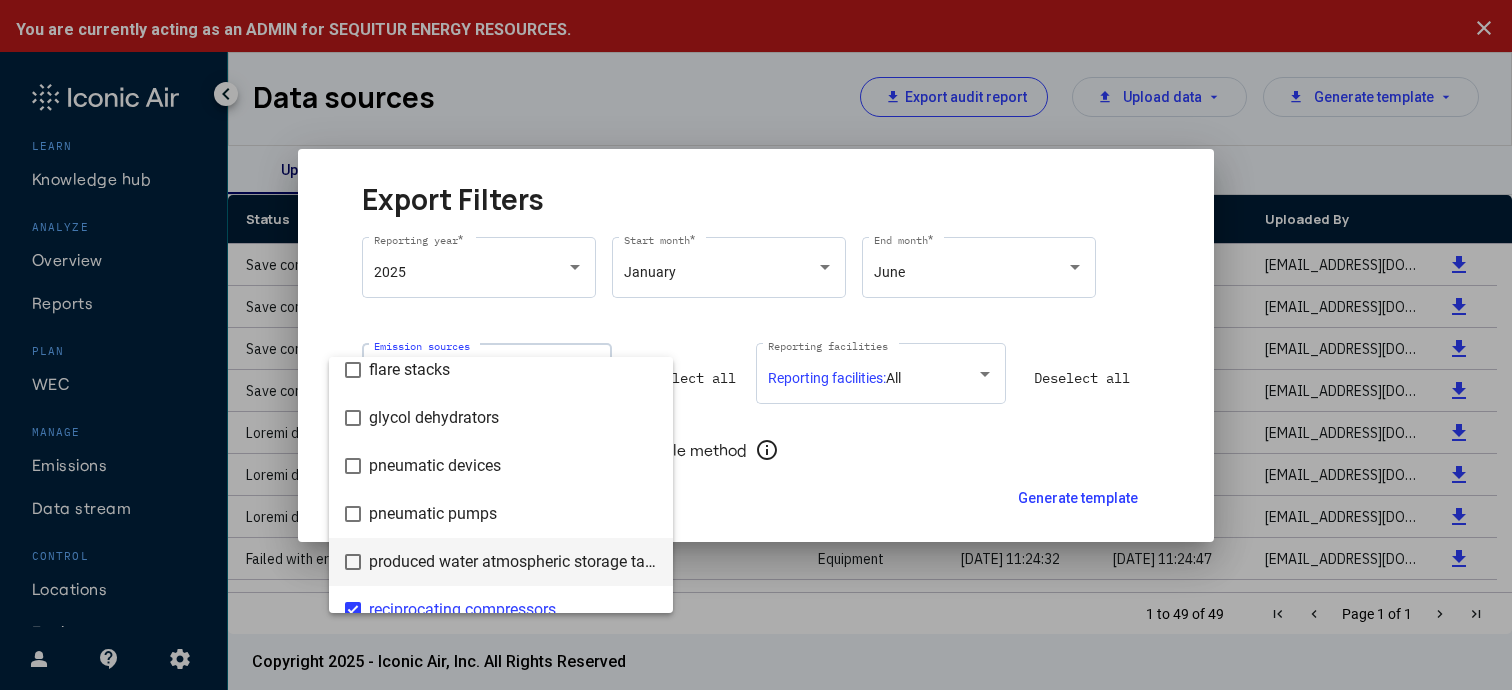 scroll, scrollTop: 272, scrollLeft: 0, axis: vertical 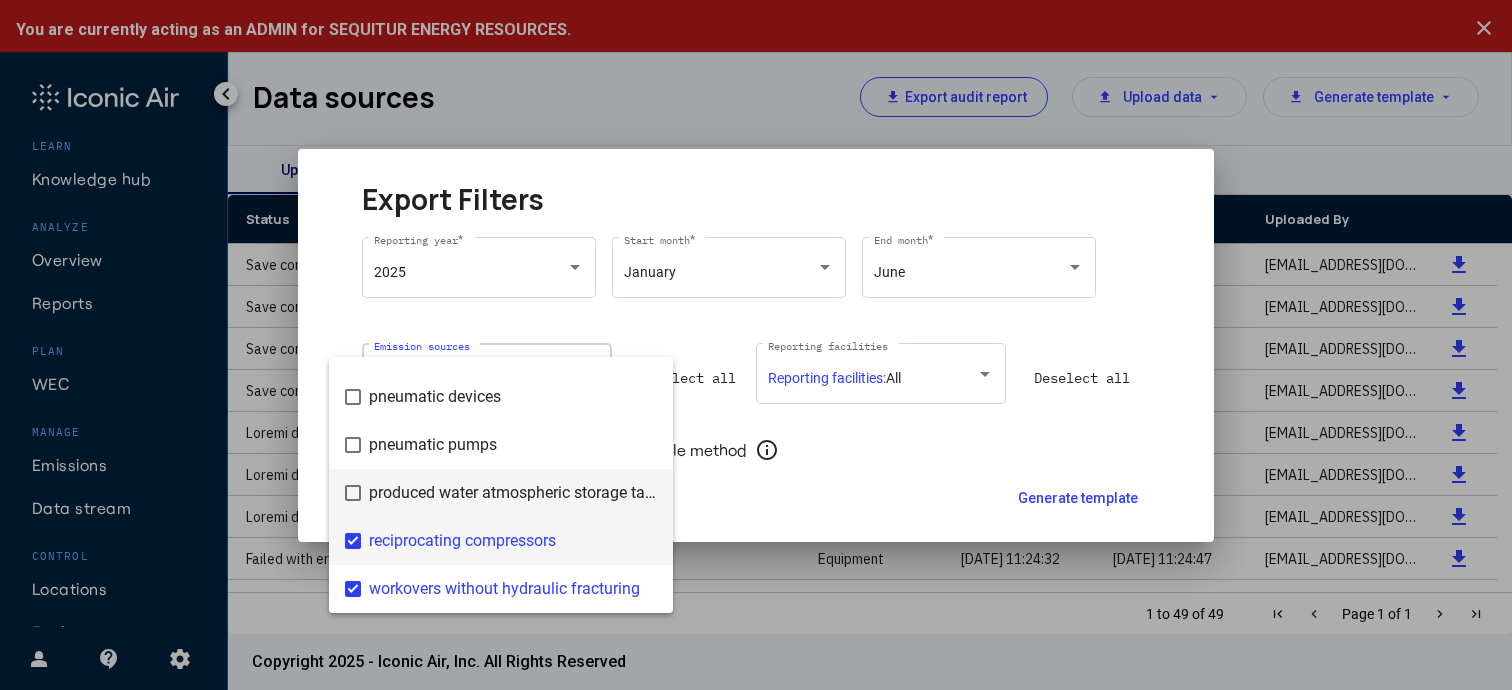 click on "reciprocating compressors" at bounding box center (513, 541) 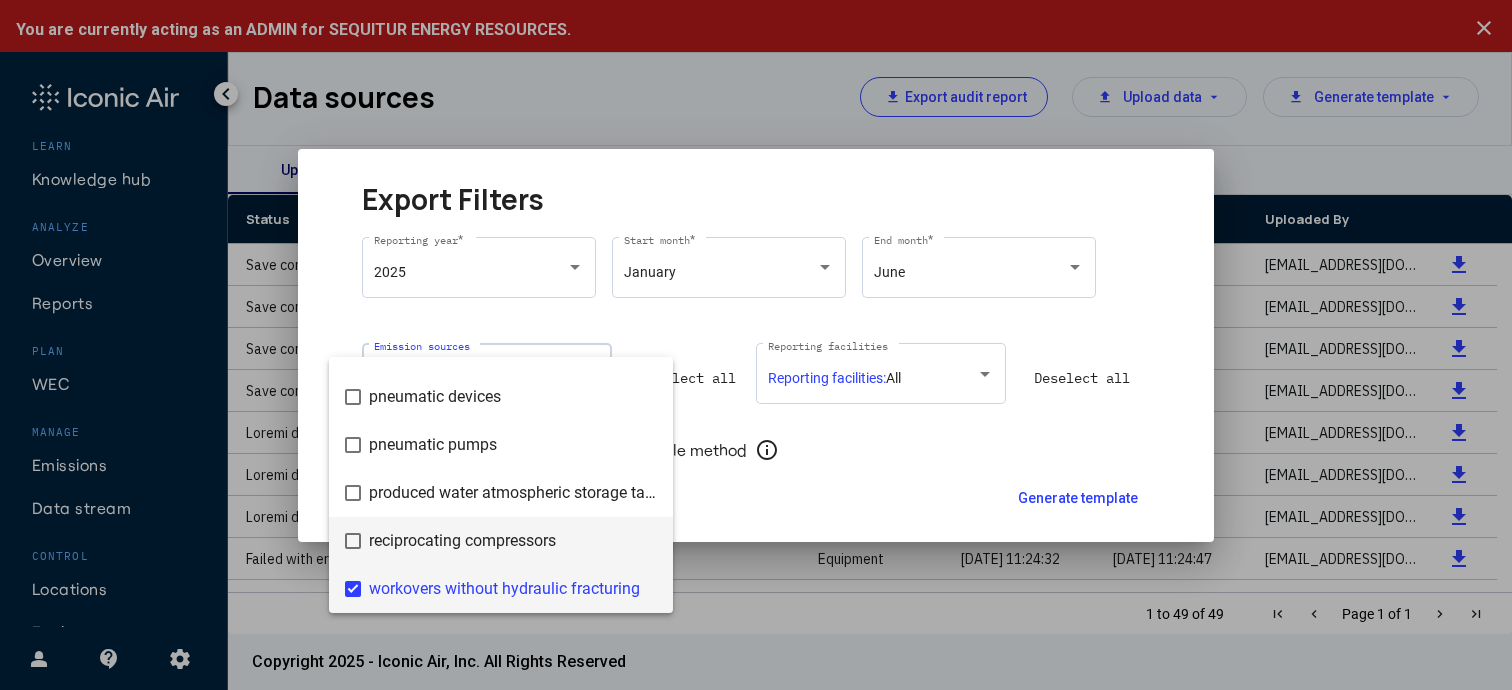 click on "workovers without hydraulic fracturing" at bounding box center [513, 589] 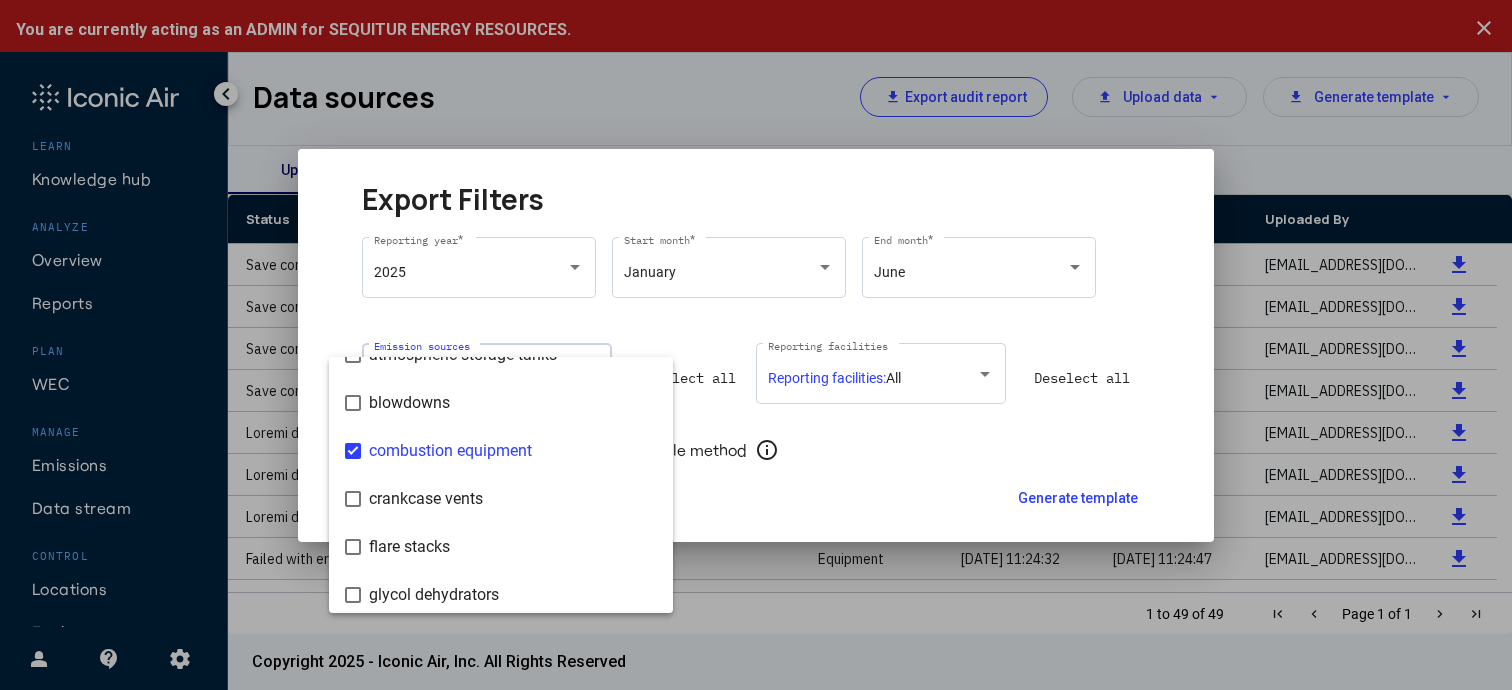 scroll, scrollTop: 23, scrollLeft: 0, axis: vertical 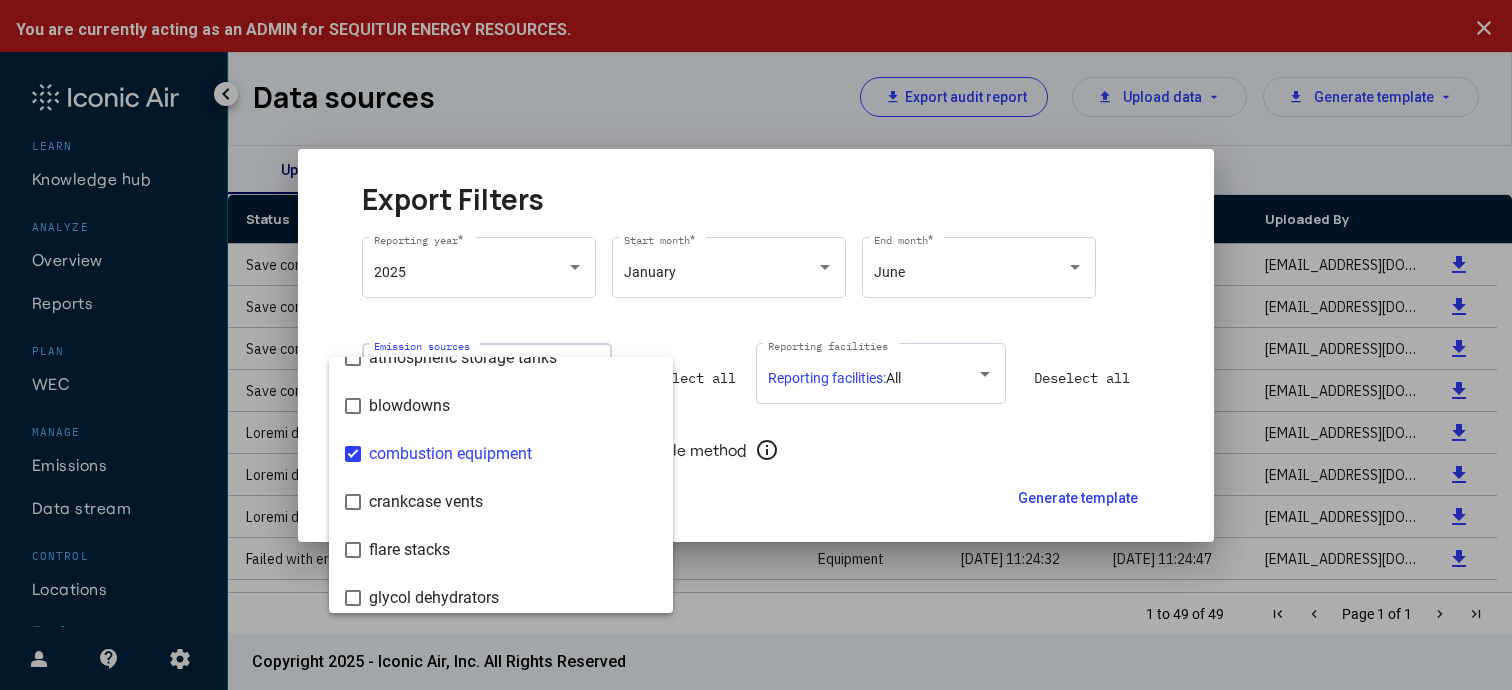 click at bounding box center [756, 345] 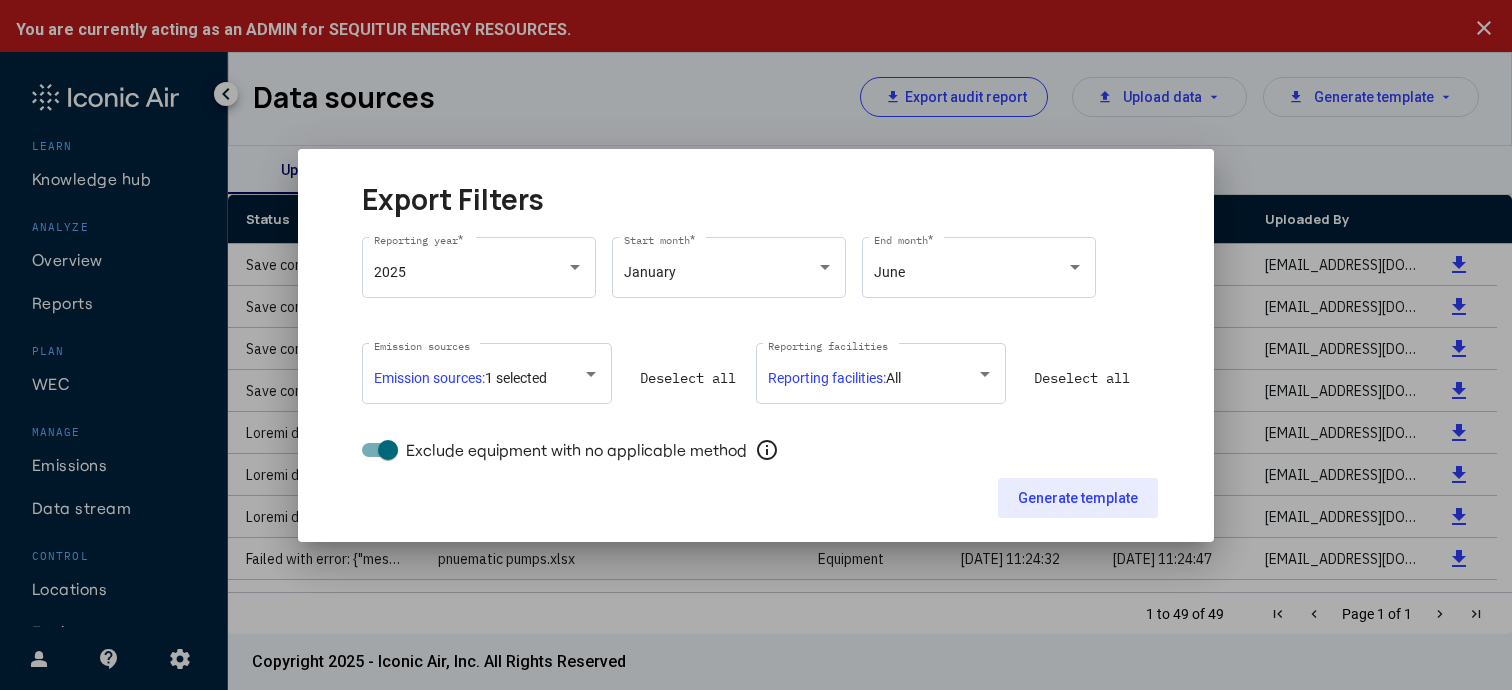 click on "Generate template" at bounding box center (1078, 498) 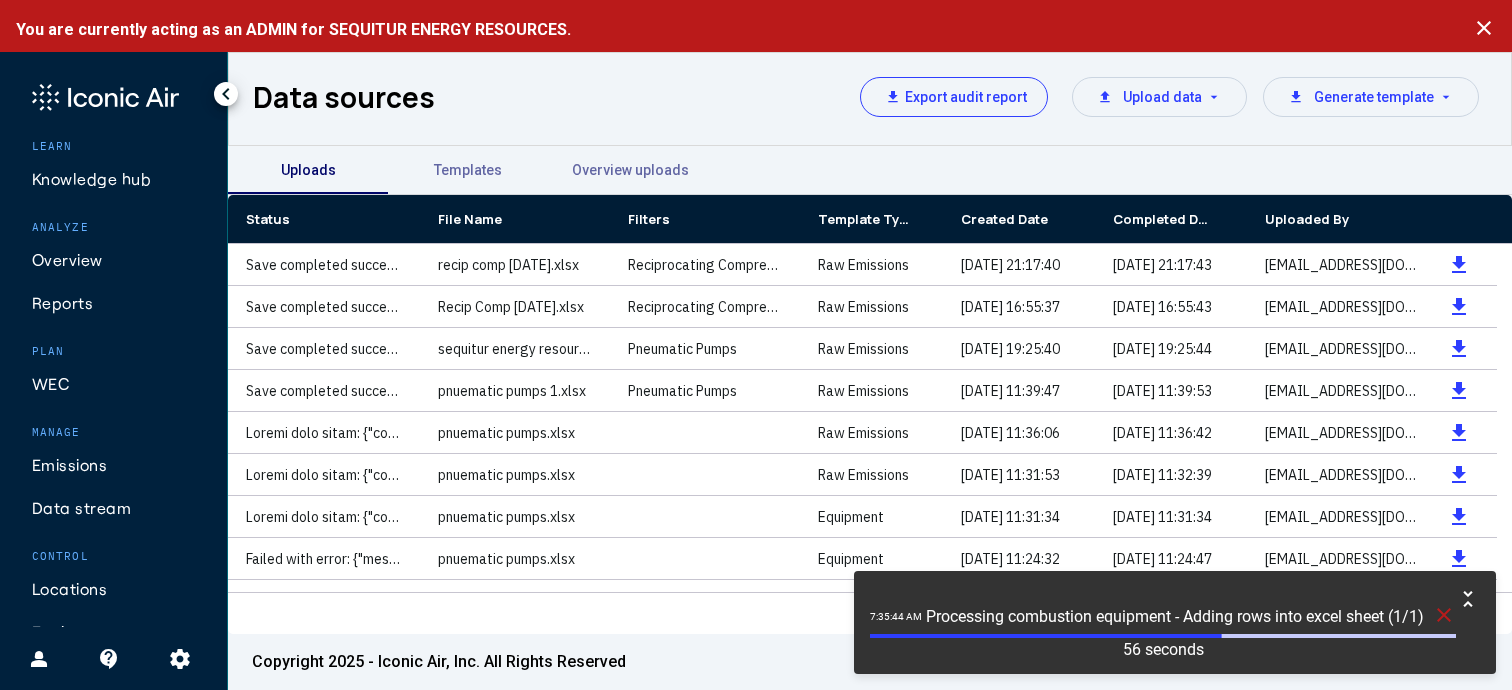 click on "close" 